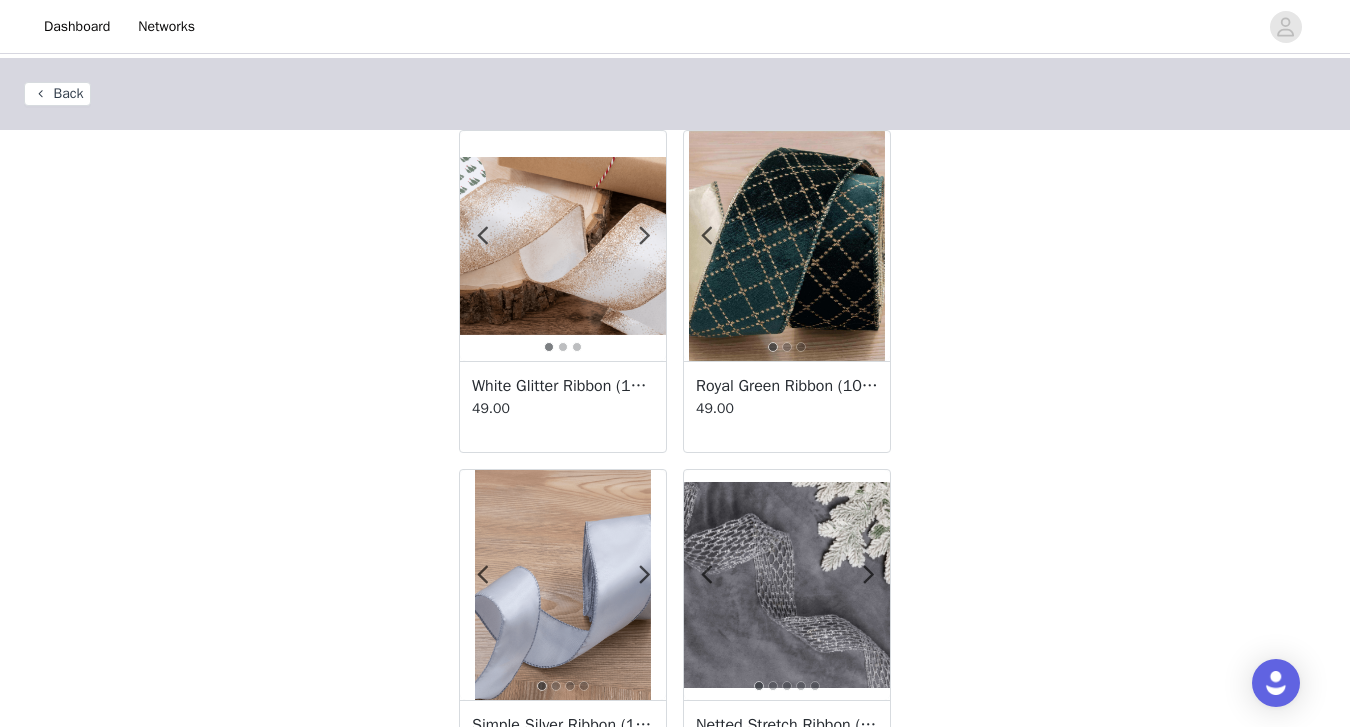 scroll, scrollTop: 0, scrollLeft: 0, axis: both 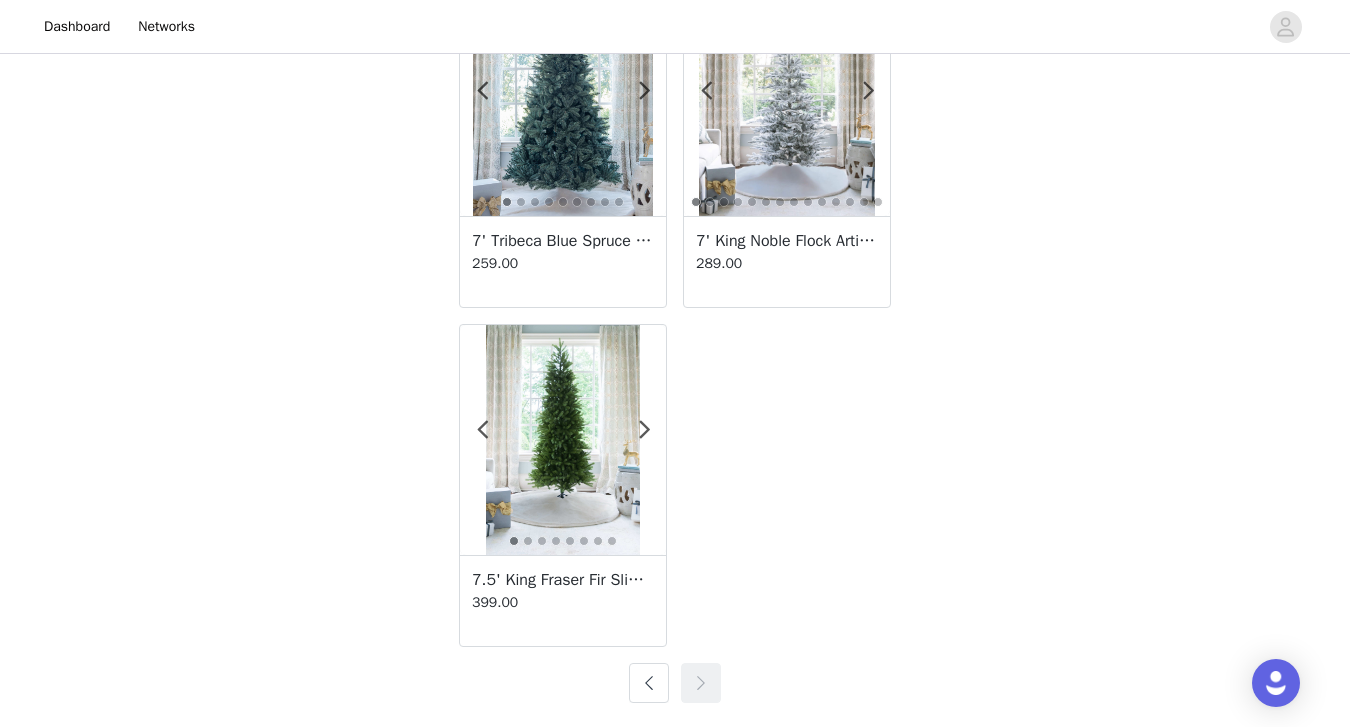 click at bounding box center (649, 683) 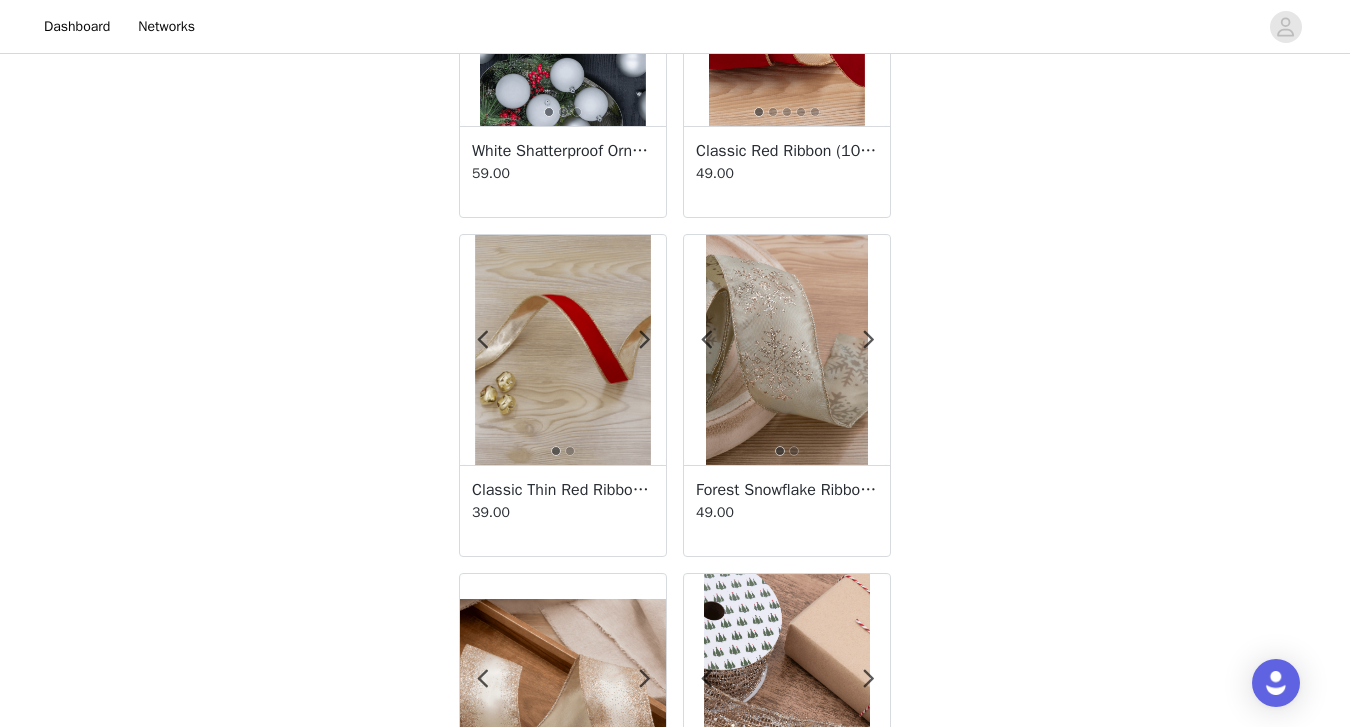 scroll, scrollTop: 3535, scrollLeft: 0, axis: vertical 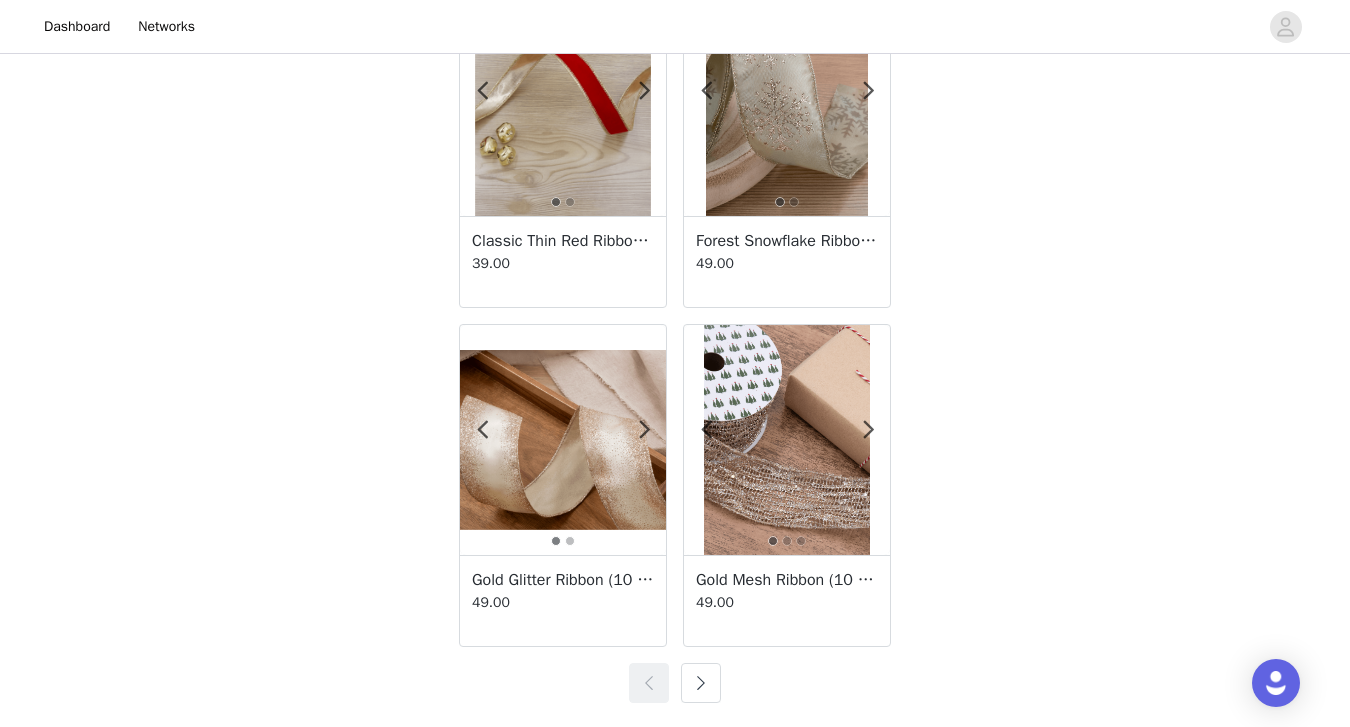 click at bounding box center [701, 683] 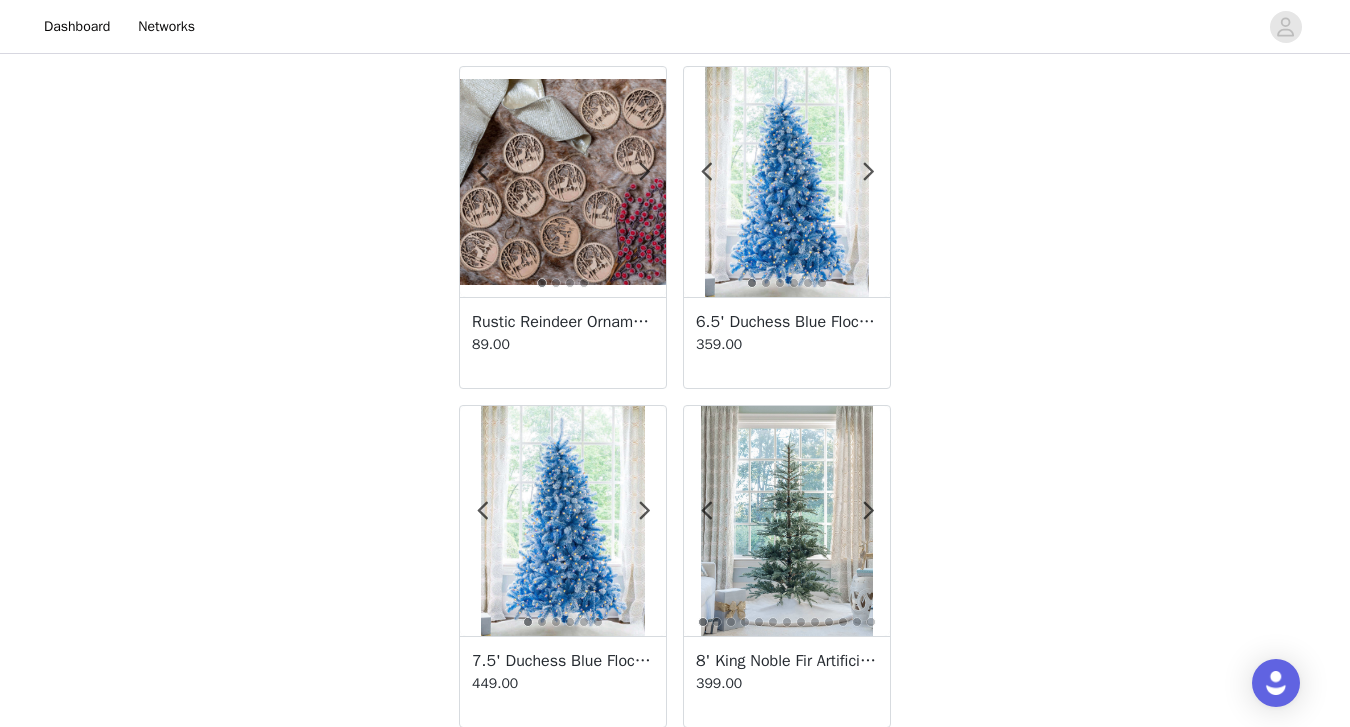 scroll, scrollTop: 1079, scrollLeft: 0, axis: vertical 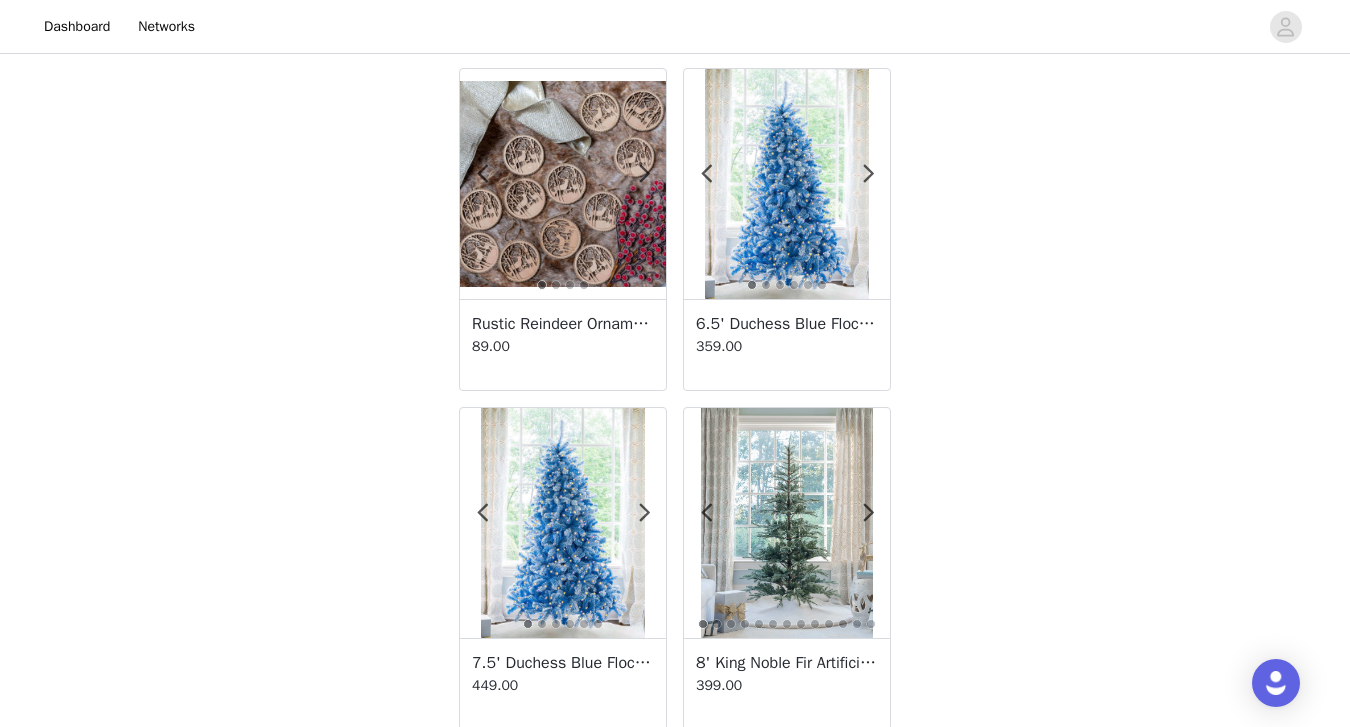 click at bounding box center (563, 523) 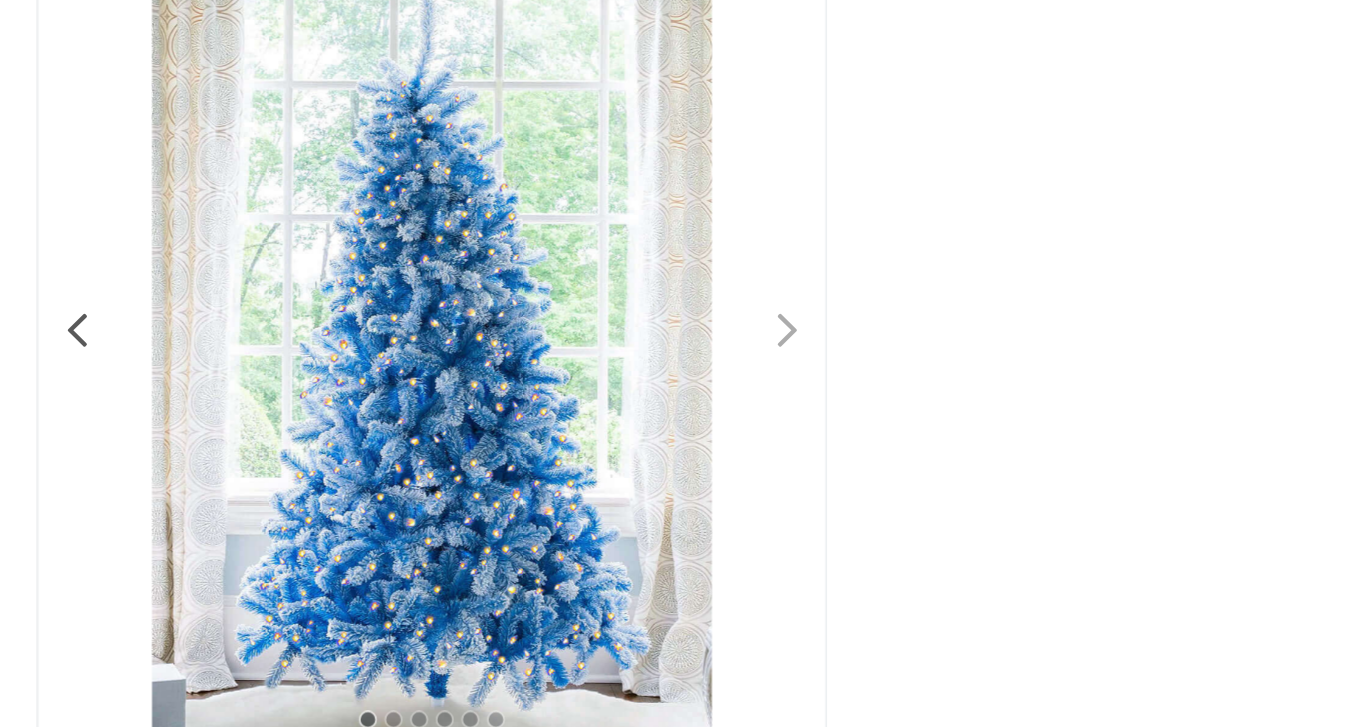 scroll, scrollTop: 4, scrollLeft: 0, axis: vertical 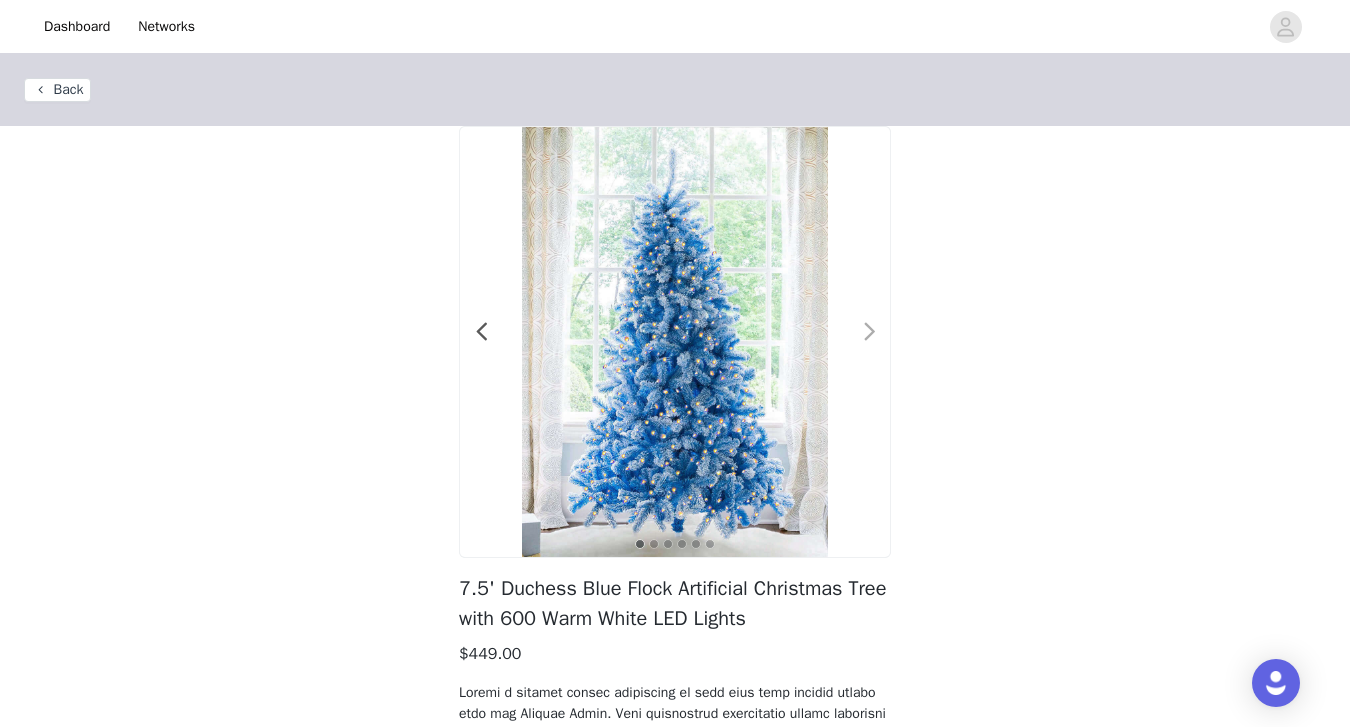 click at bounding box center (869, 332) 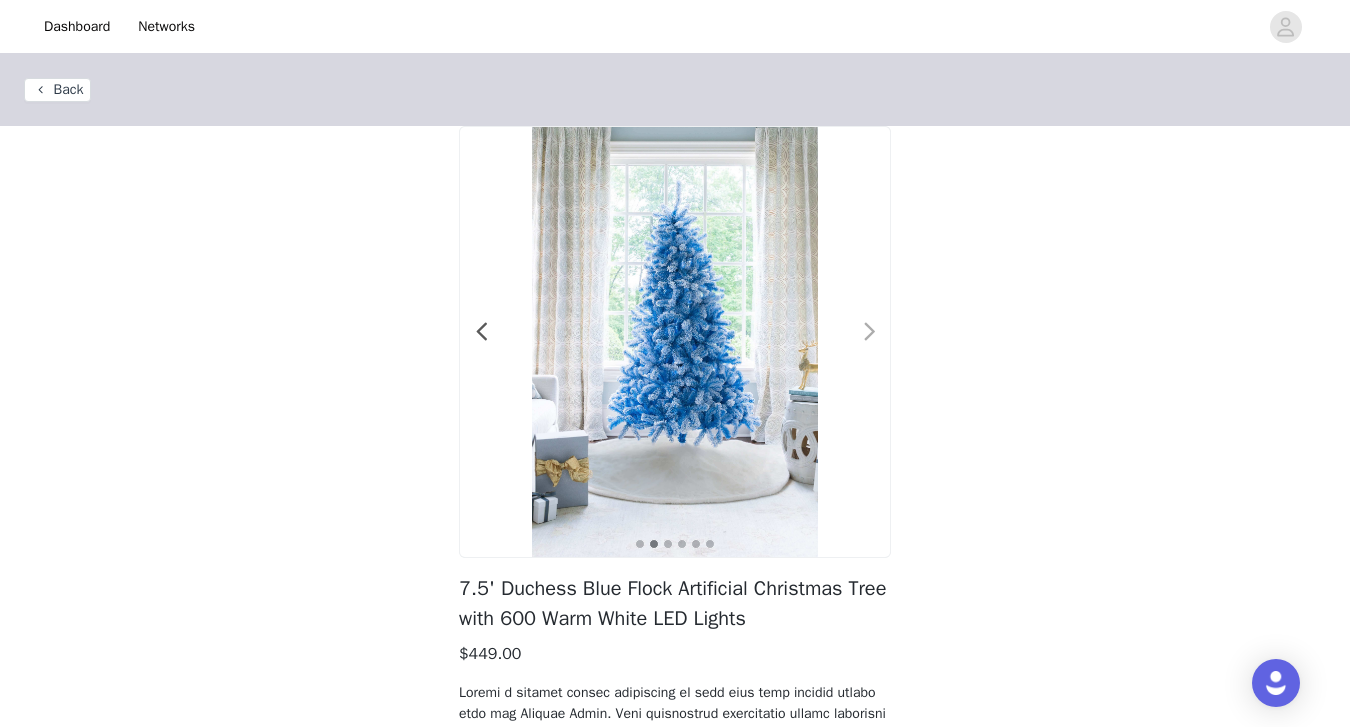 click at bounding box center (869, 332) 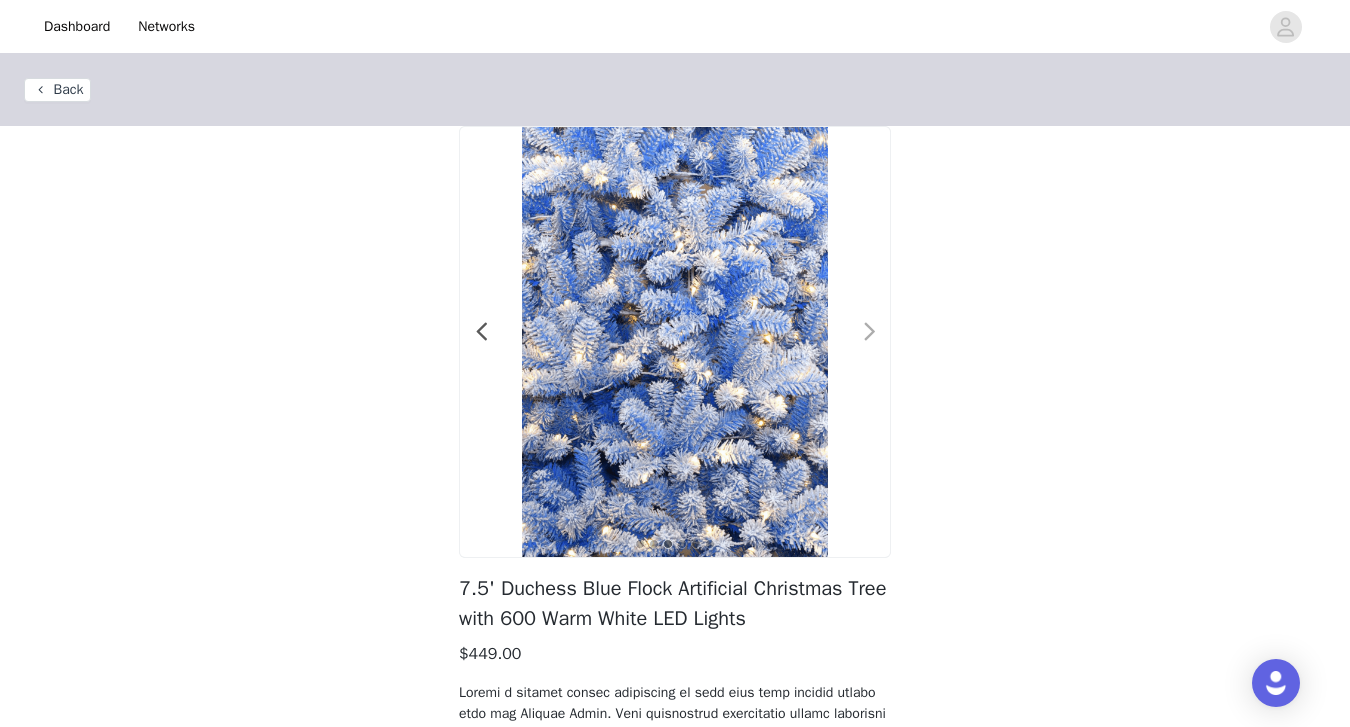 click at bounding box center (869, 332) 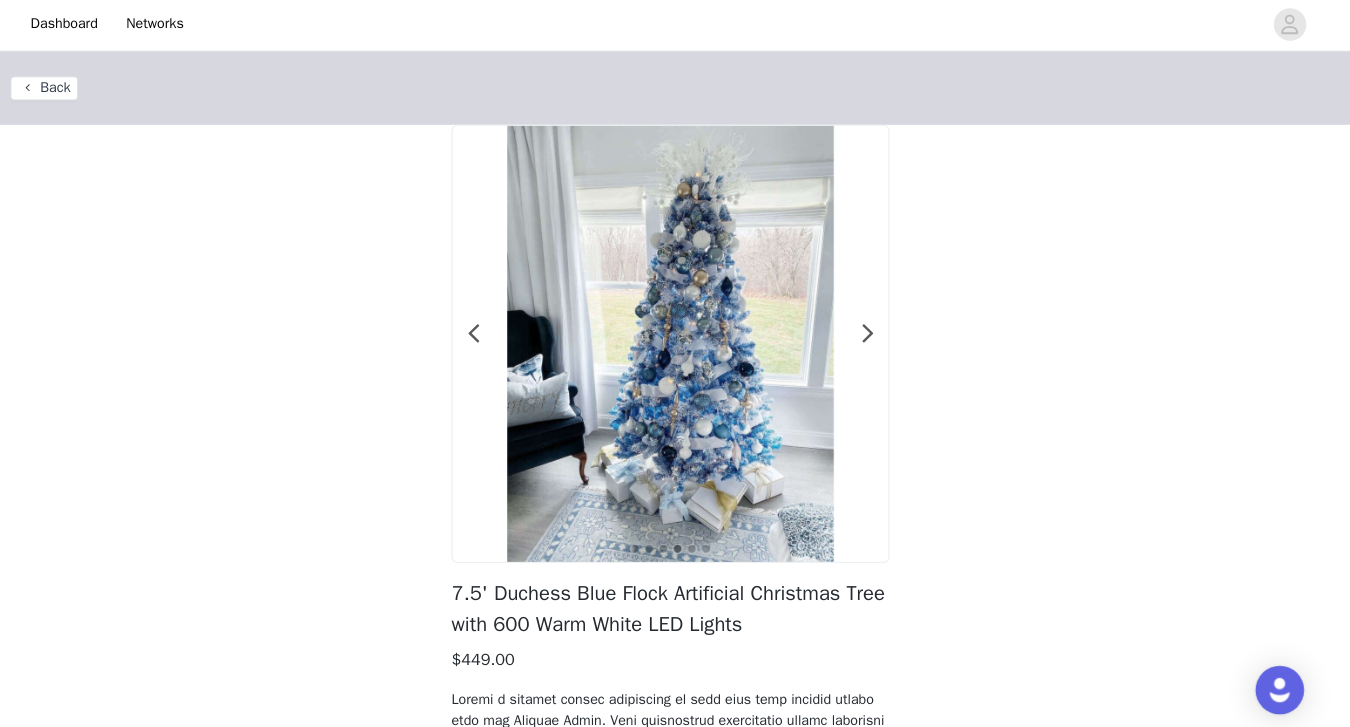 scroll, scrollTop: 2, scrollLeft: 0, axis: vertical 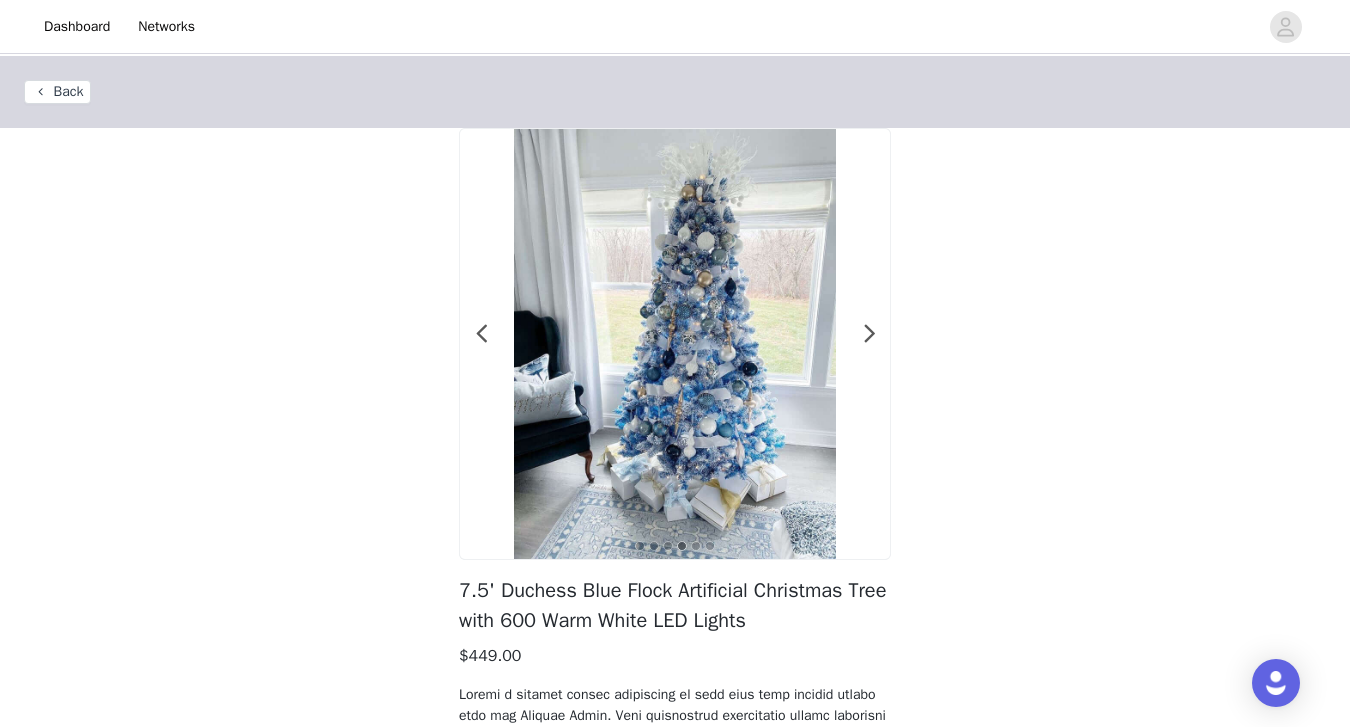 click on "Back" at bounding box center [57, 92] 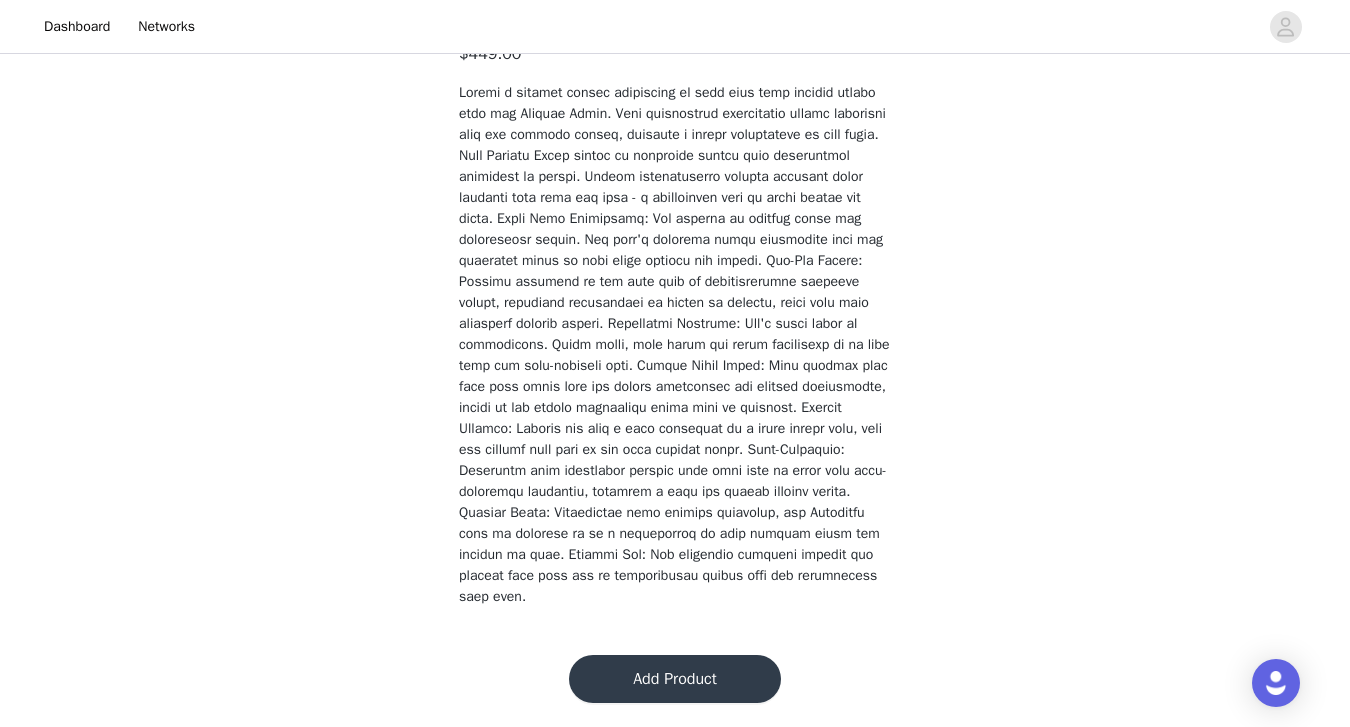 type 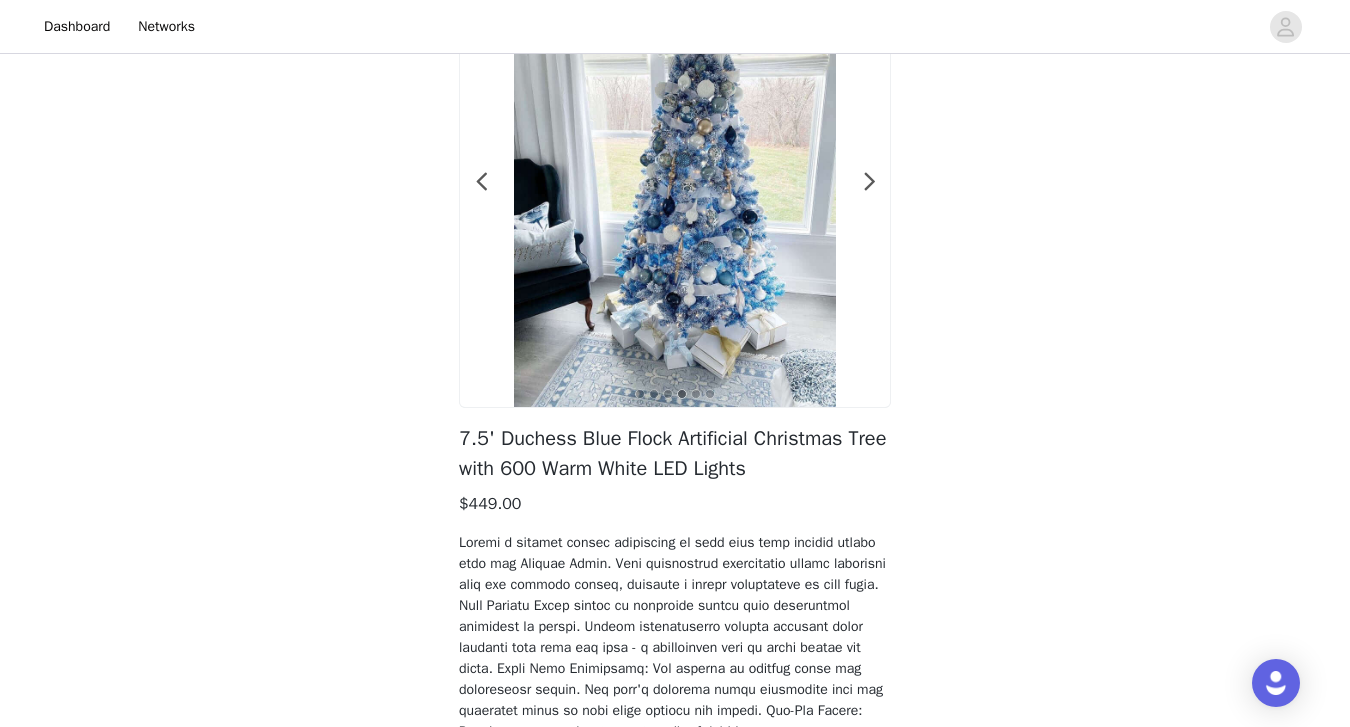 scroll, scrollTop: 0, scrollLeft: 0, axis: both 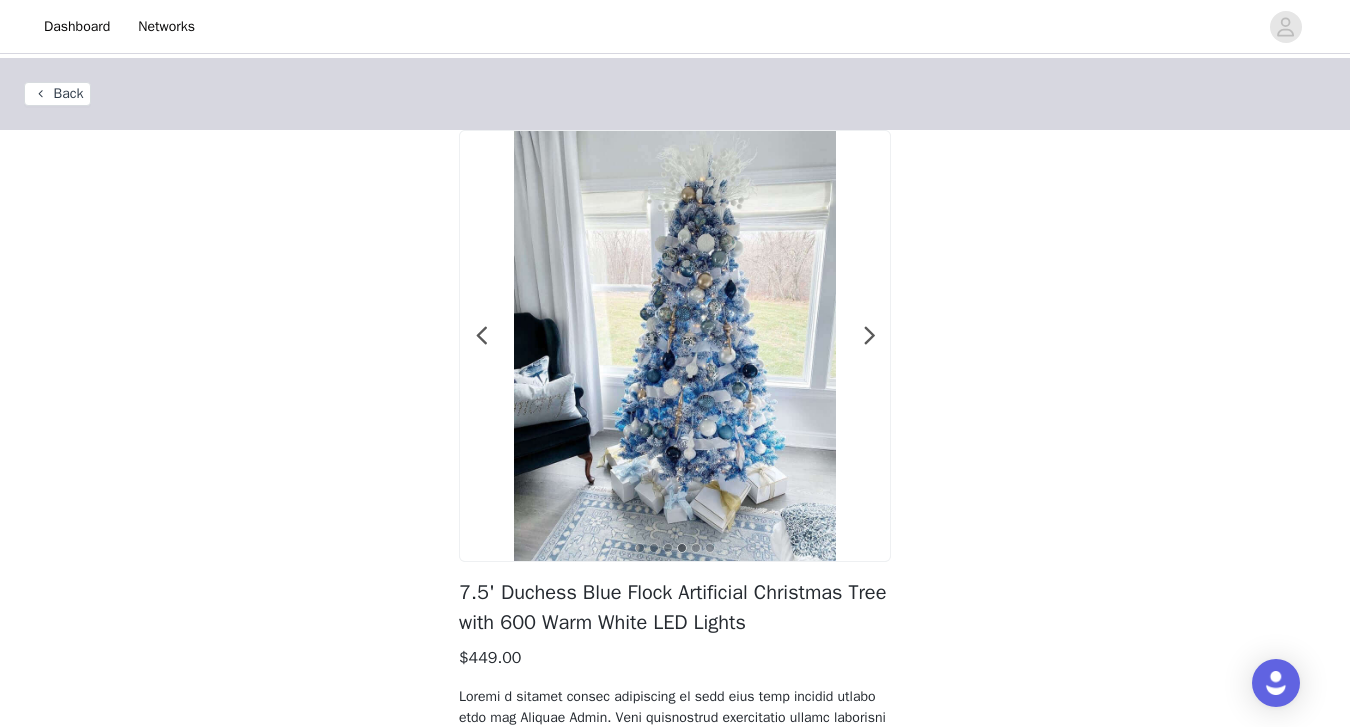 click on "Back" at bounding box center (57, 94) 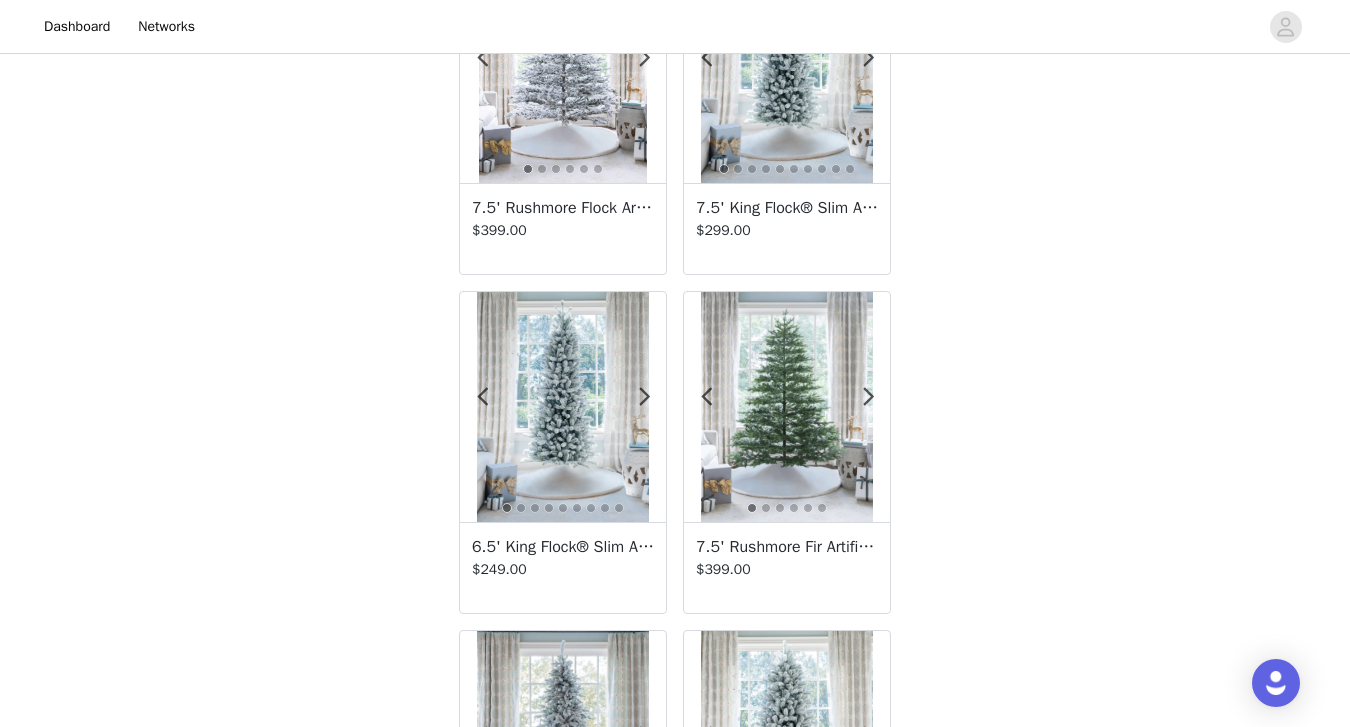 scroll, scrollTop: 1208, scrollLeft: 0, axis: vertical 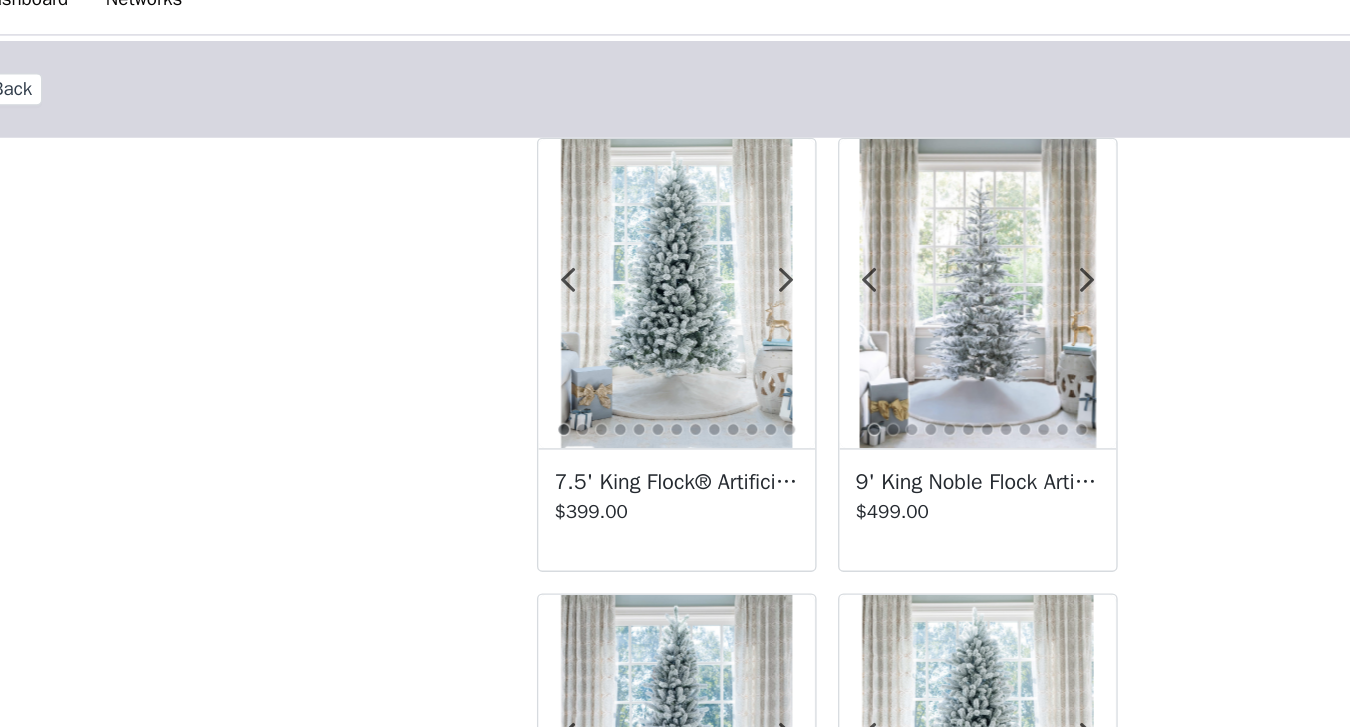 type 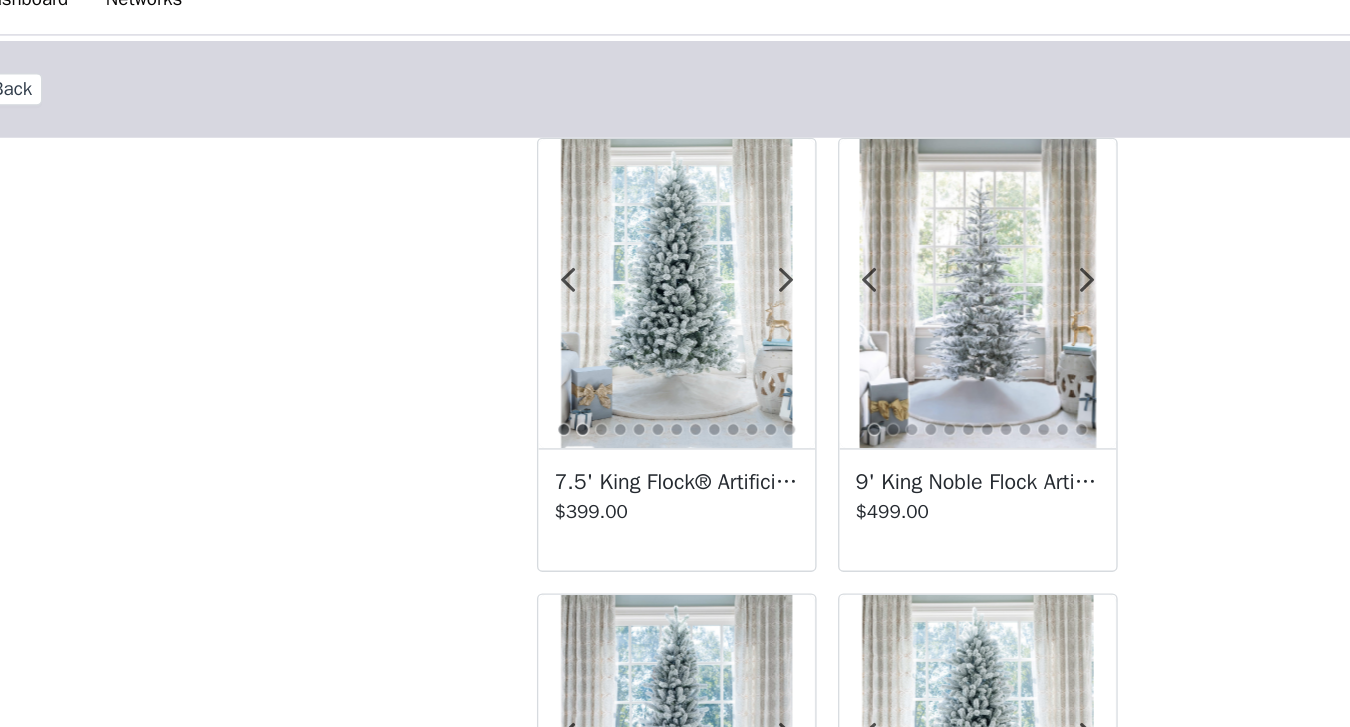type 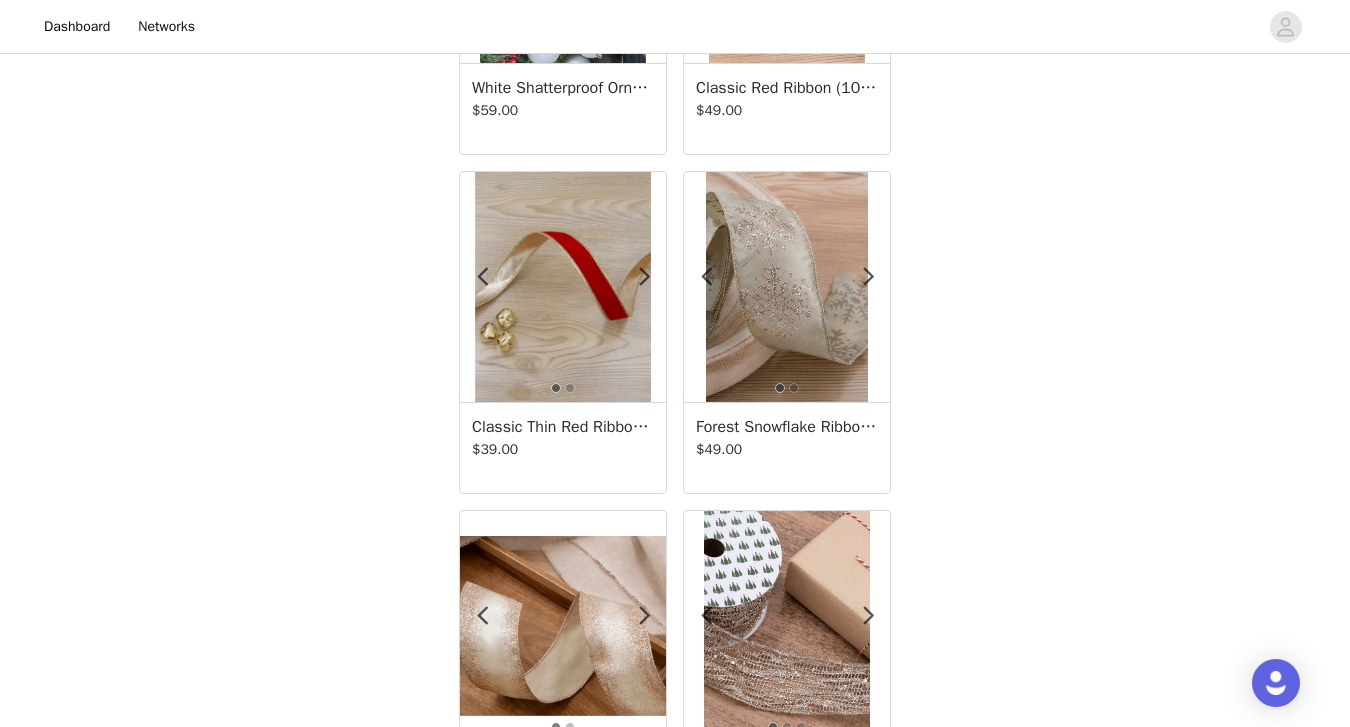 scroll, scrollTop: 3535, scrollLeft: 0, axis: vertical 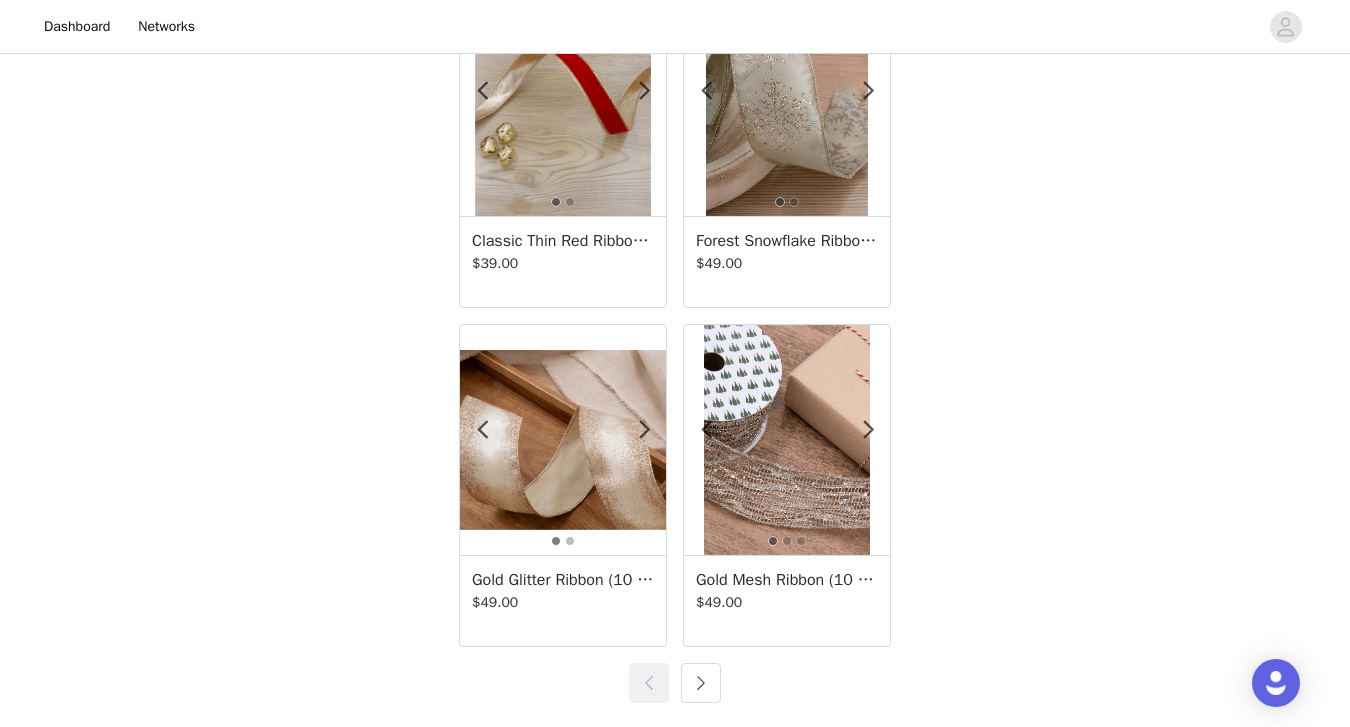 click at bounding box center (701, 683) 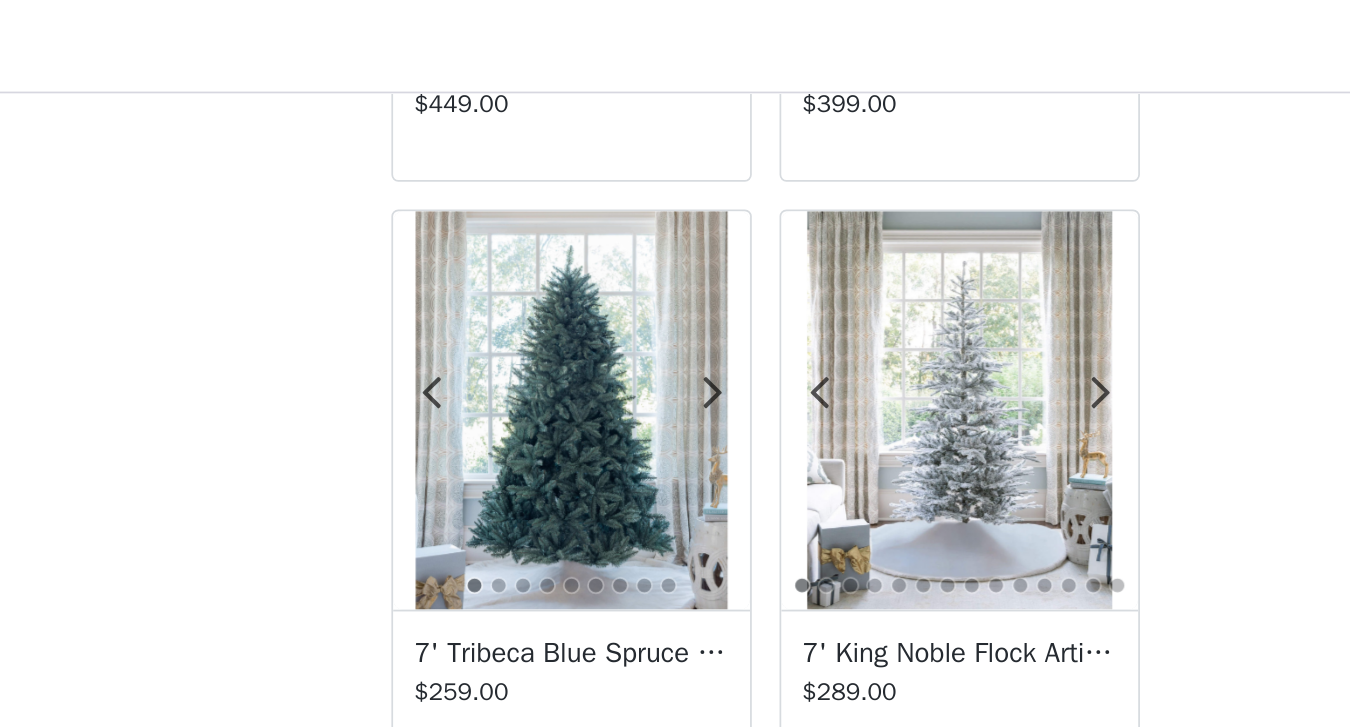 scroll, scrollTop: 1702, scrollLeft: 0, axis: vertical 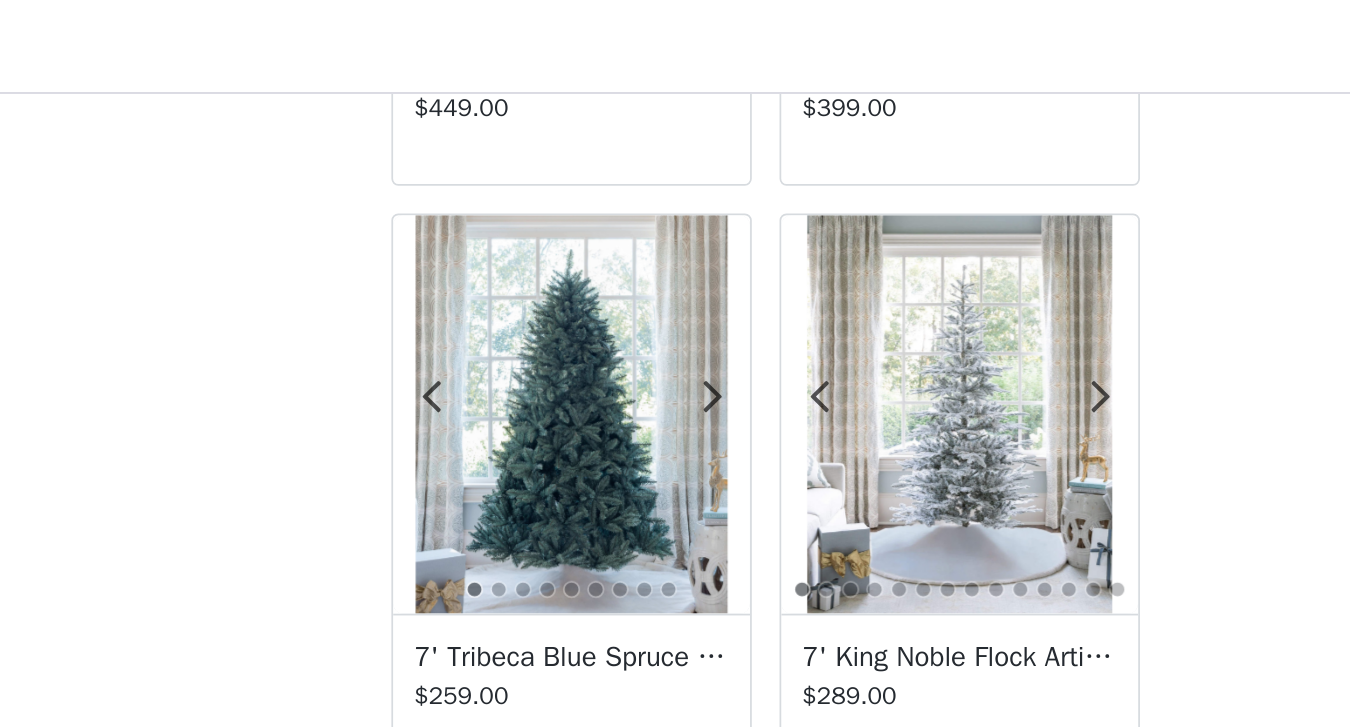 click at bounding box center [563, 239] 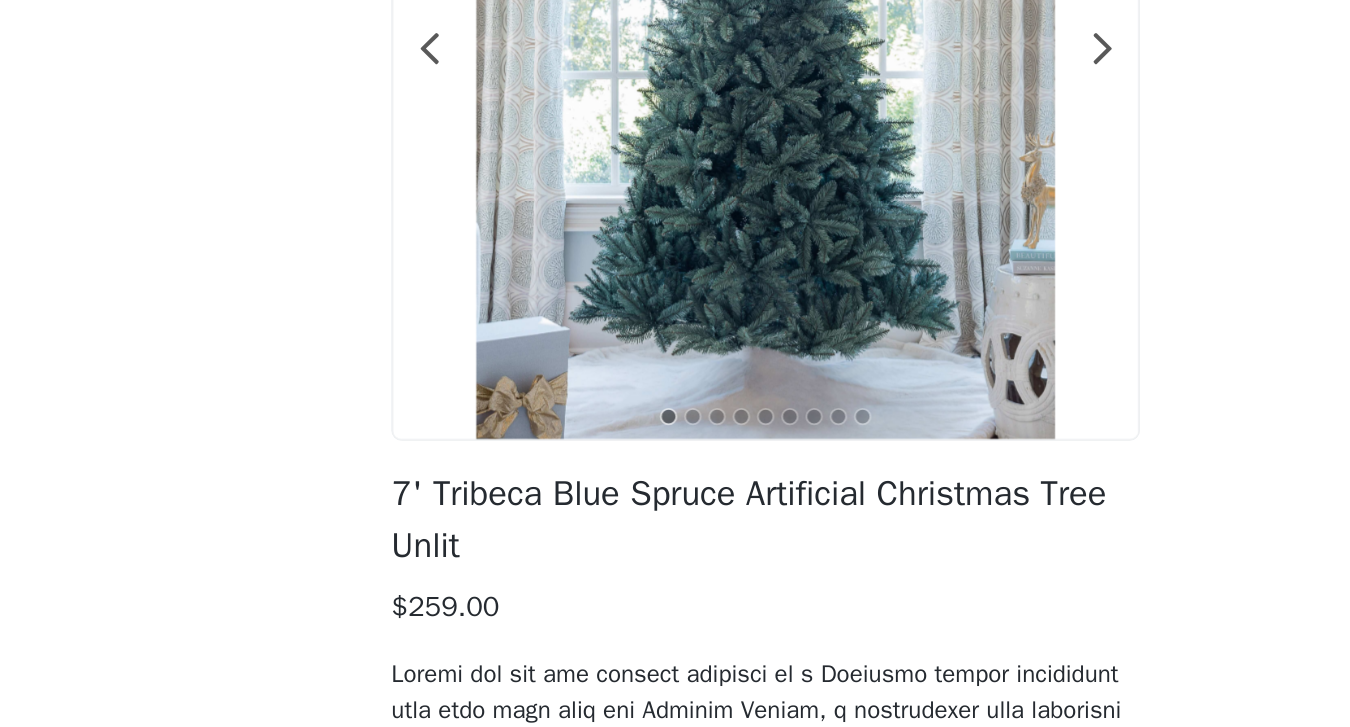 scroll, scrollTop: 562, scrollLeft: 0, axis: vertical 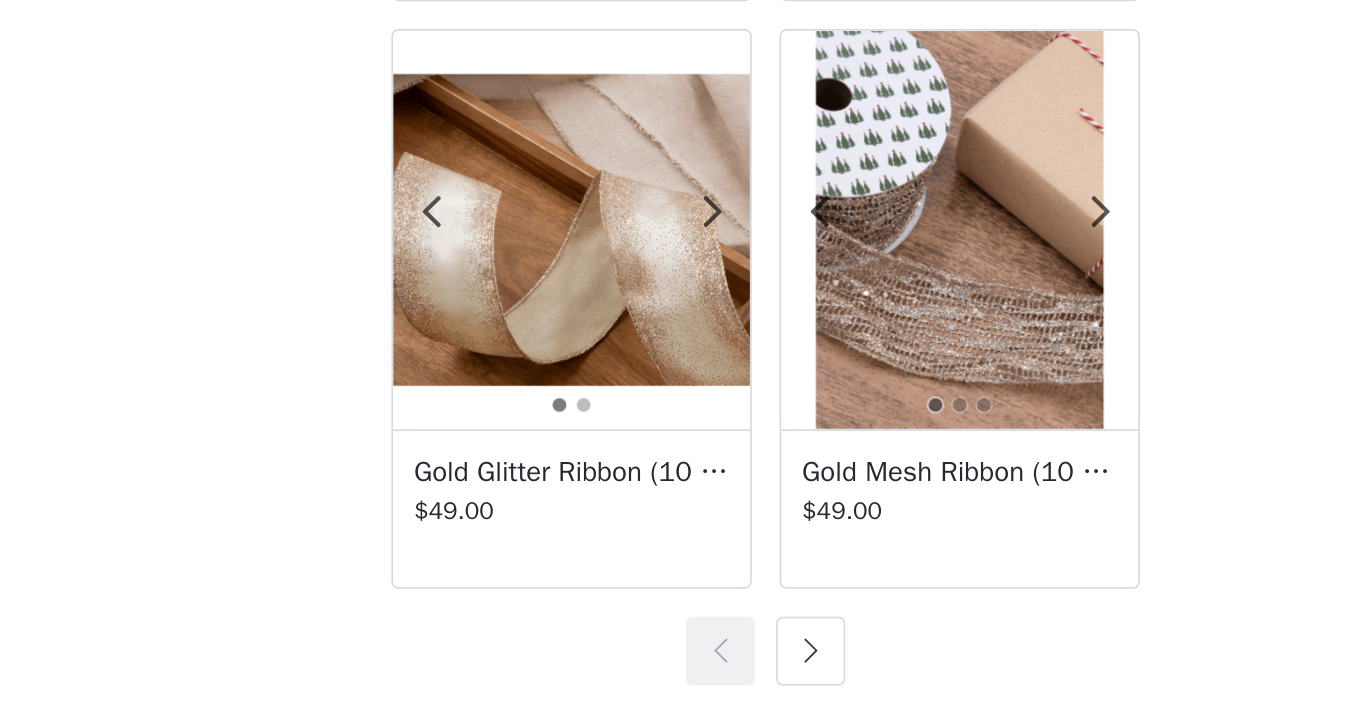 click at bounding box center [701, 683] 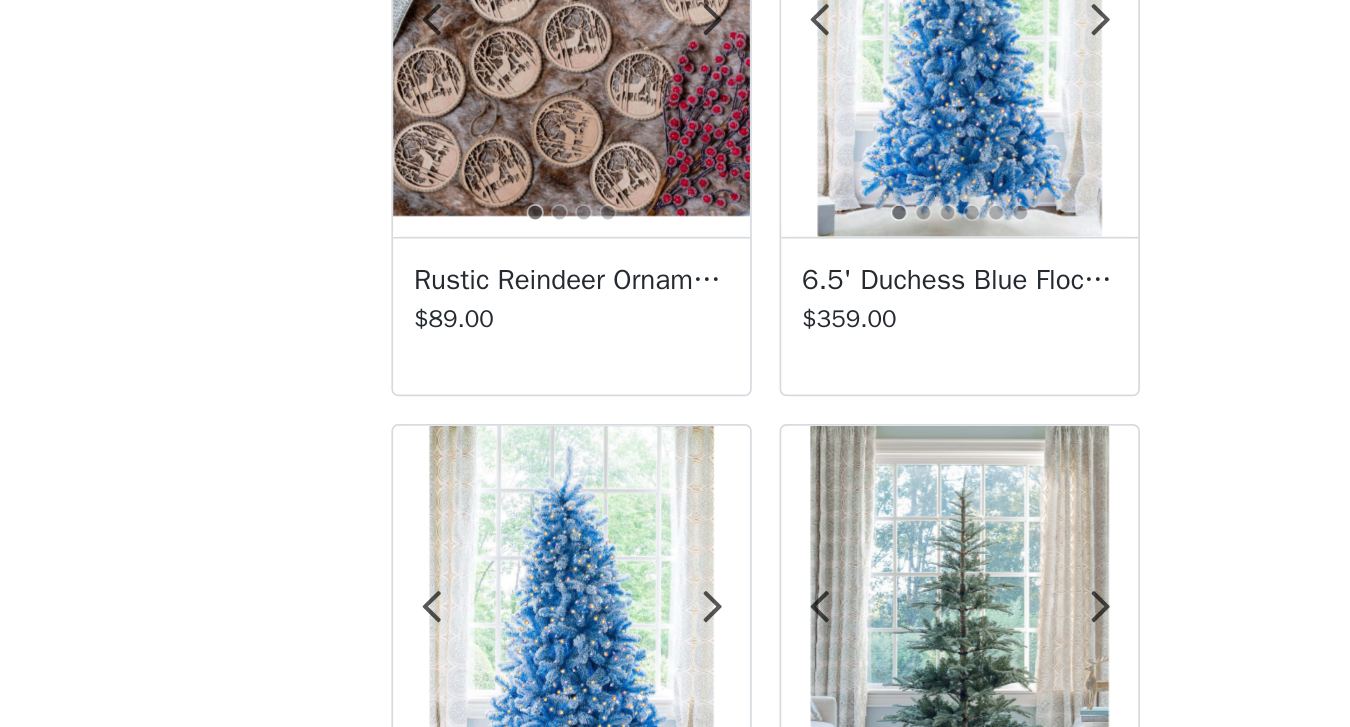 scroll, scrollTop: 938, scrollLeft: 0, axis: vertical 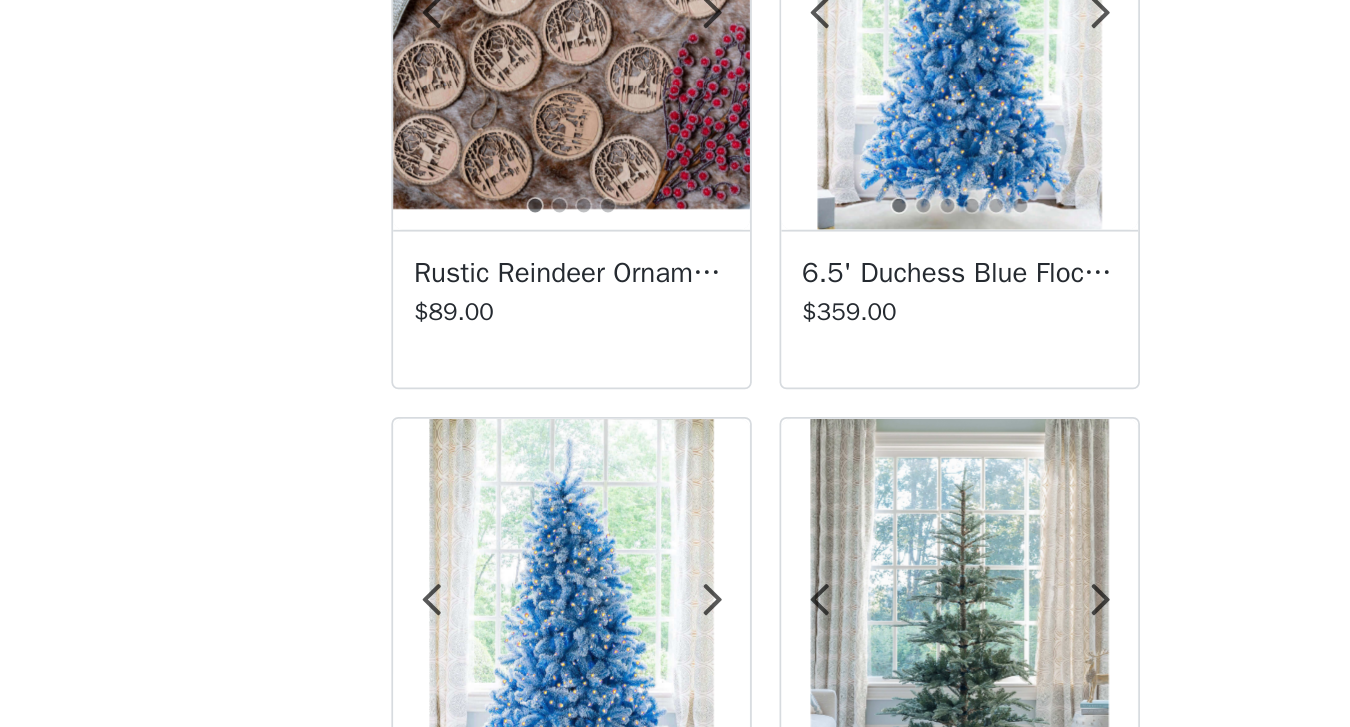 click at bounding box center (563, 664) 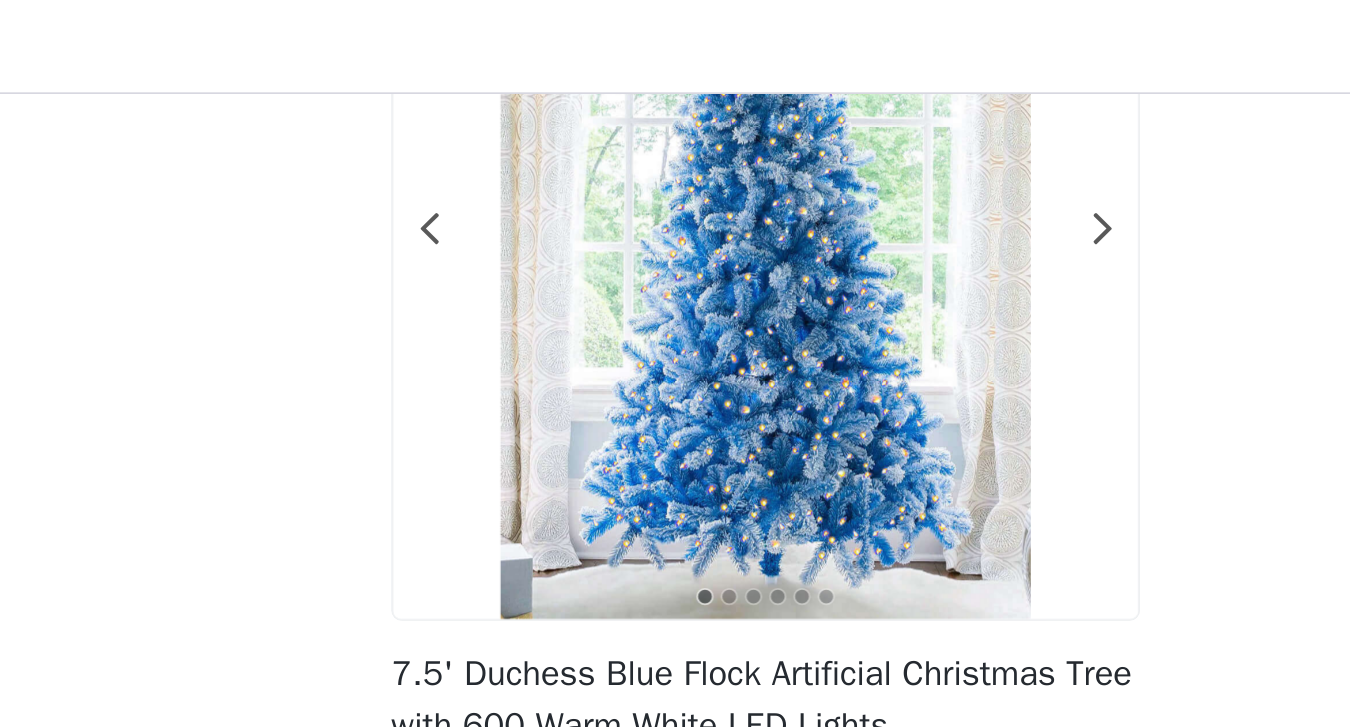 scroll, scrollTop: 21, scrollLeft: 0, axis: vertical 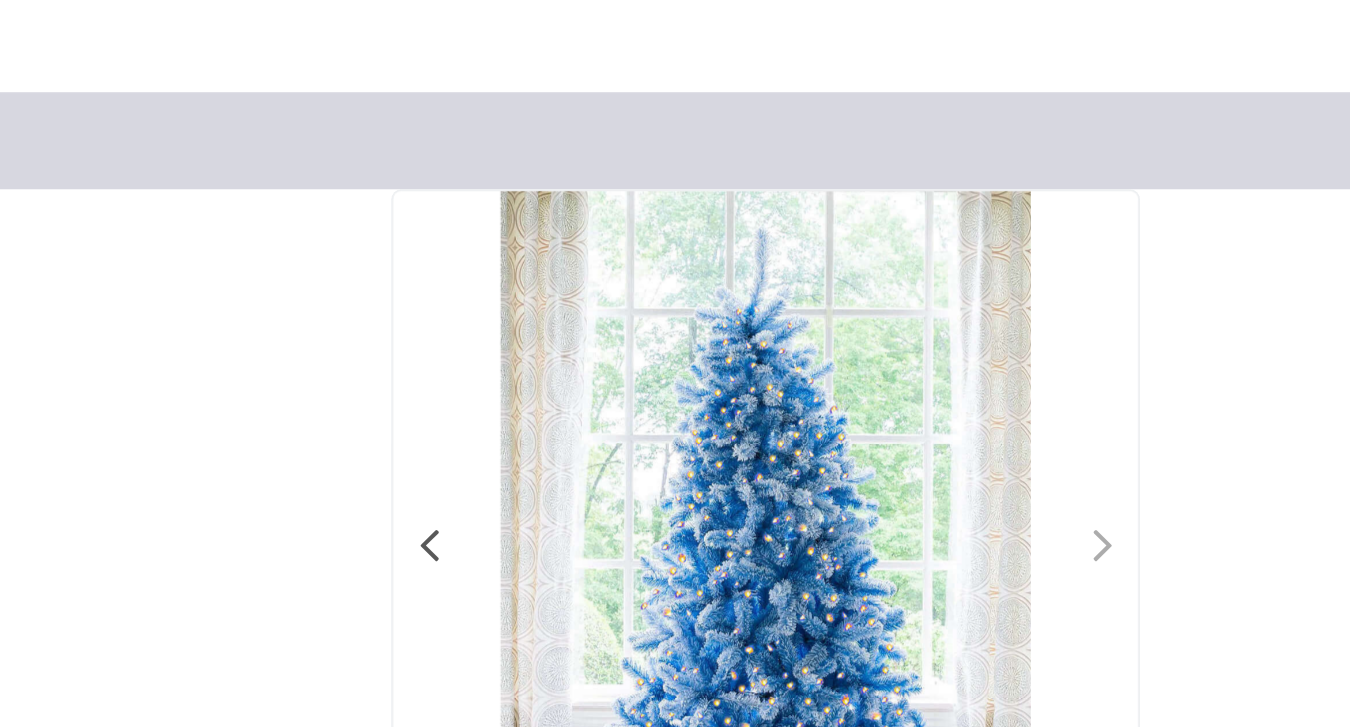 click at bounding box center (869, 315) 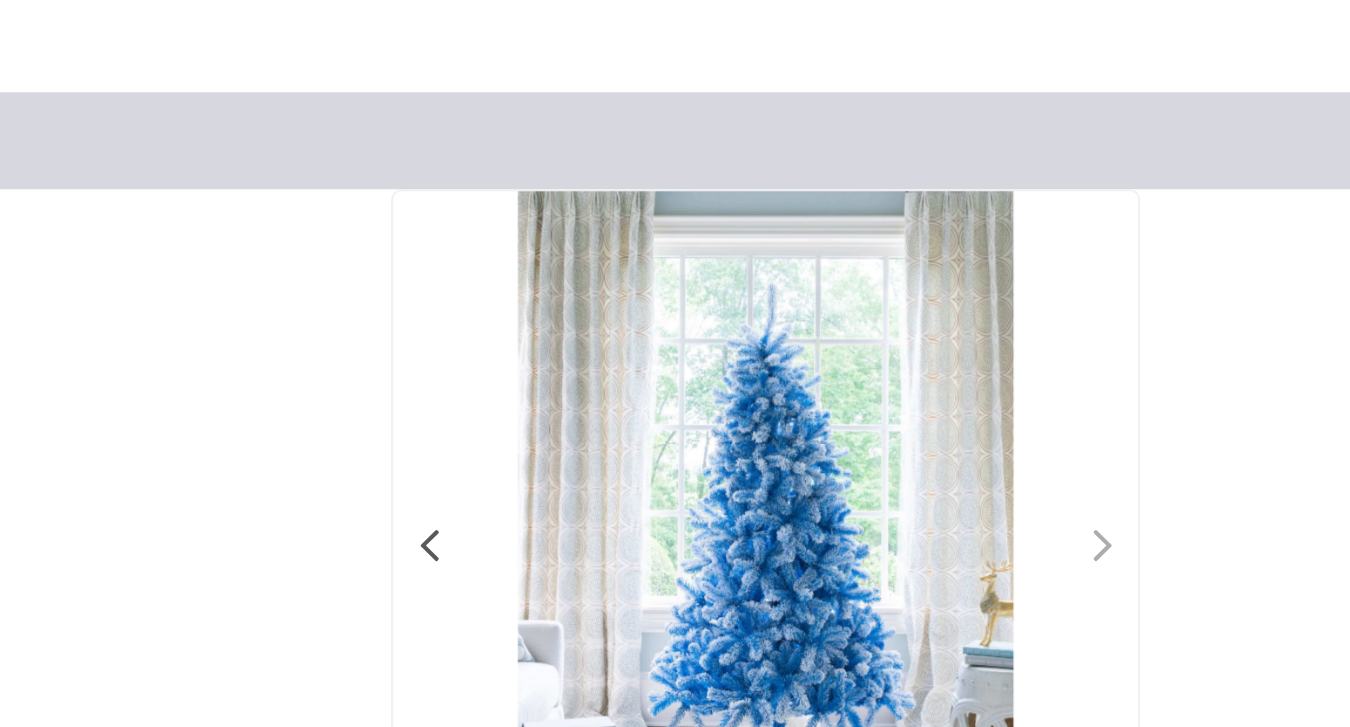 click at bounding box center [869, 315] 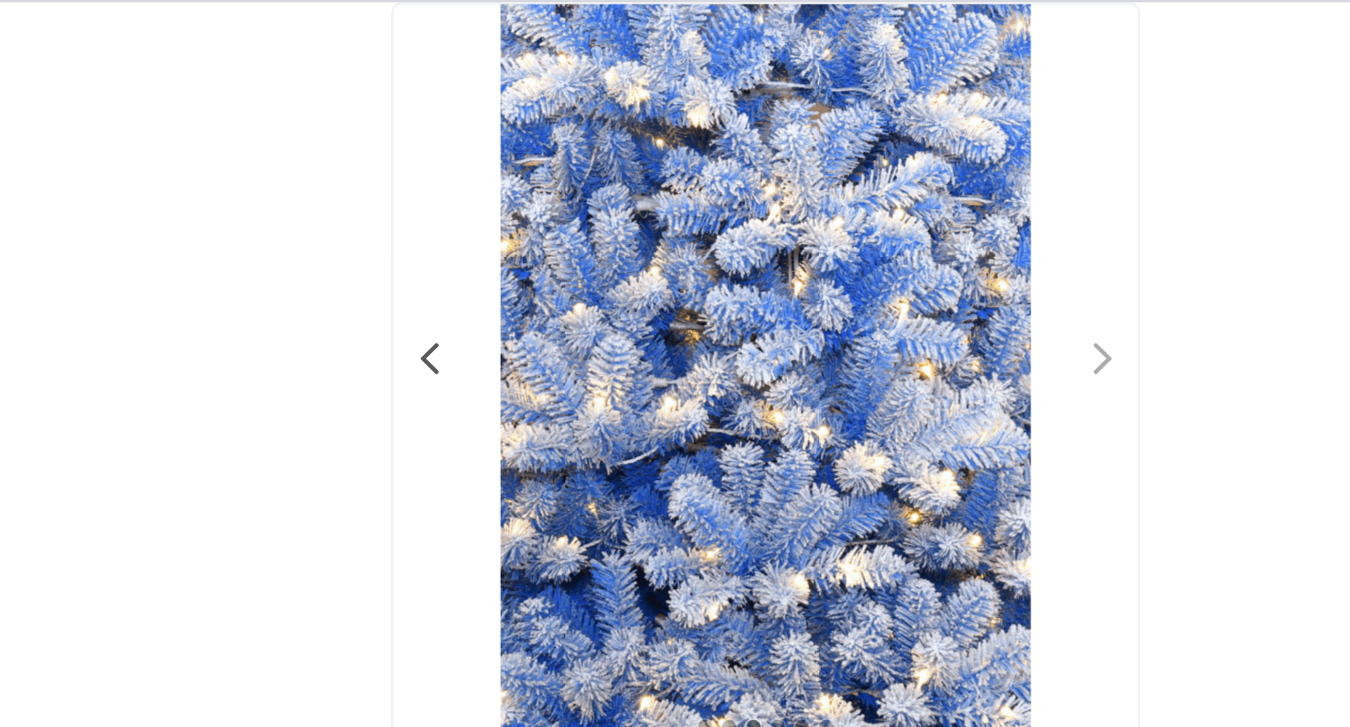 click at bounding box center (869, 315) 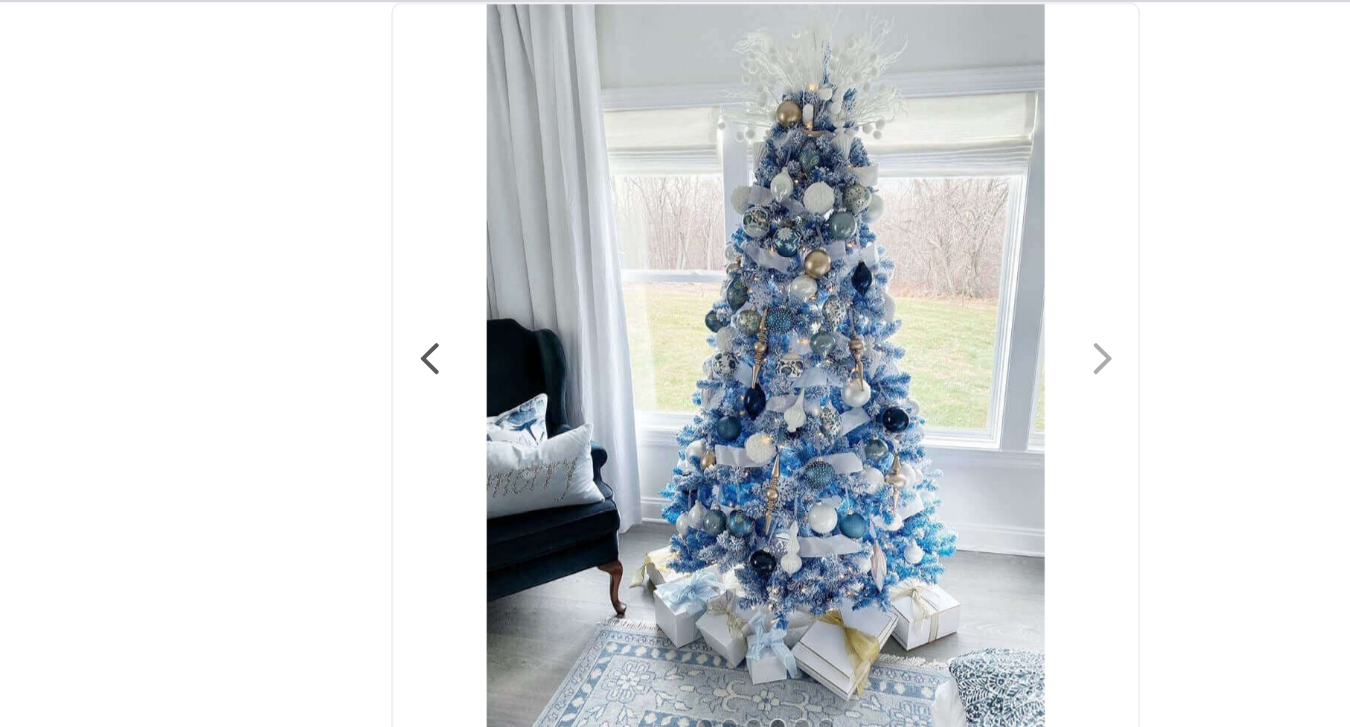 click at bounding box center [869, 315] 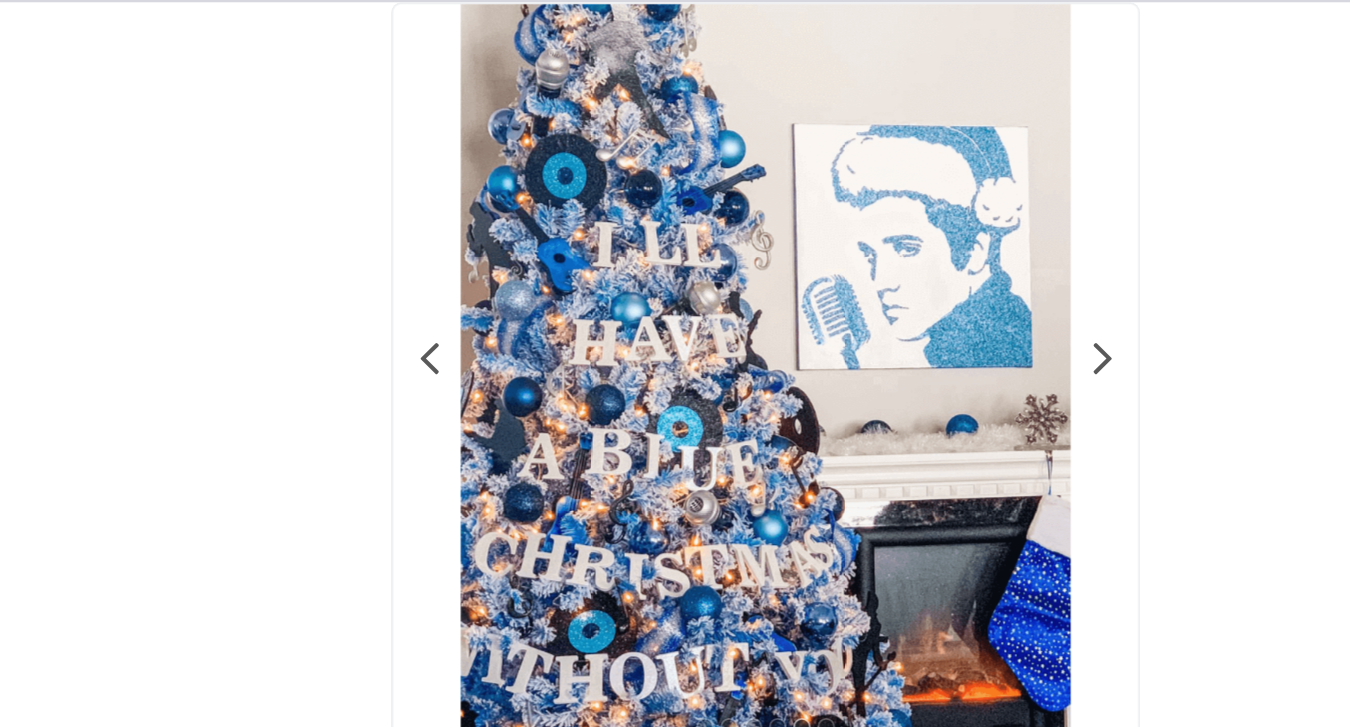 scroll, scrollTop: 624, scrollLeft: 0, axis: vertical 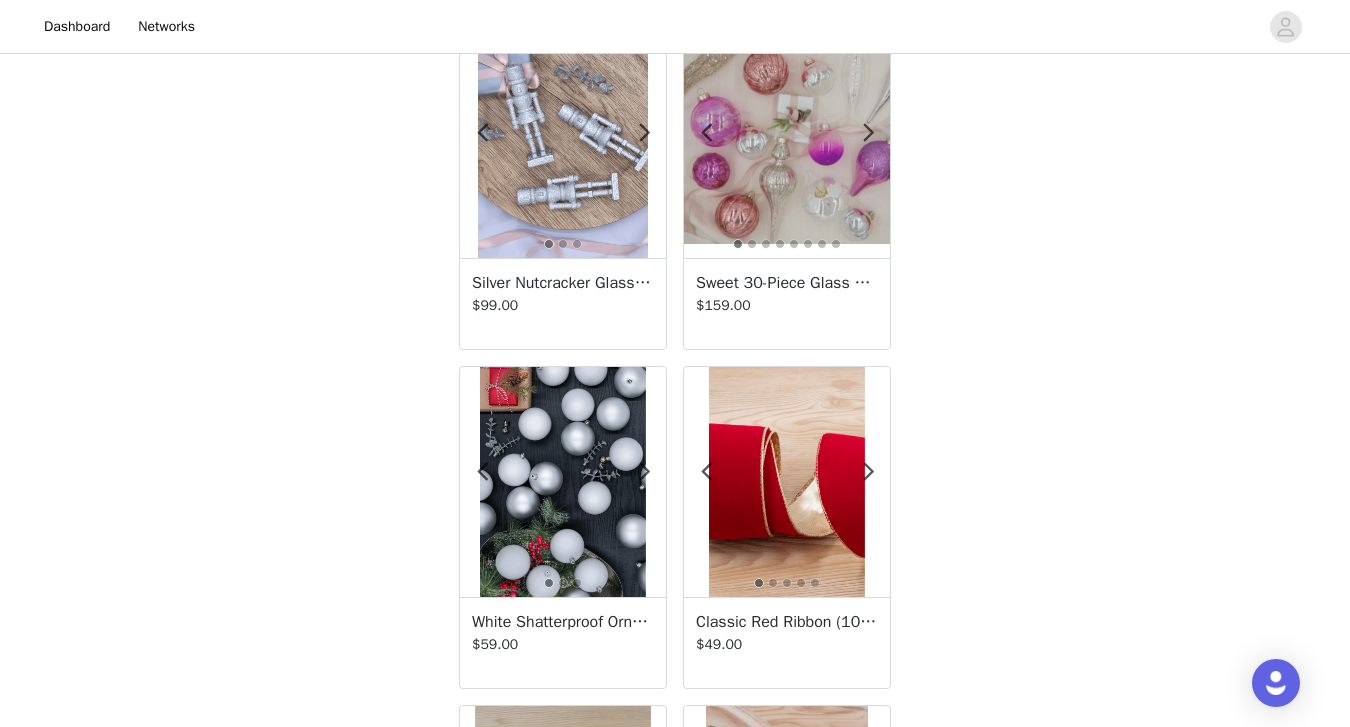 click at bounding box center (787, 142) 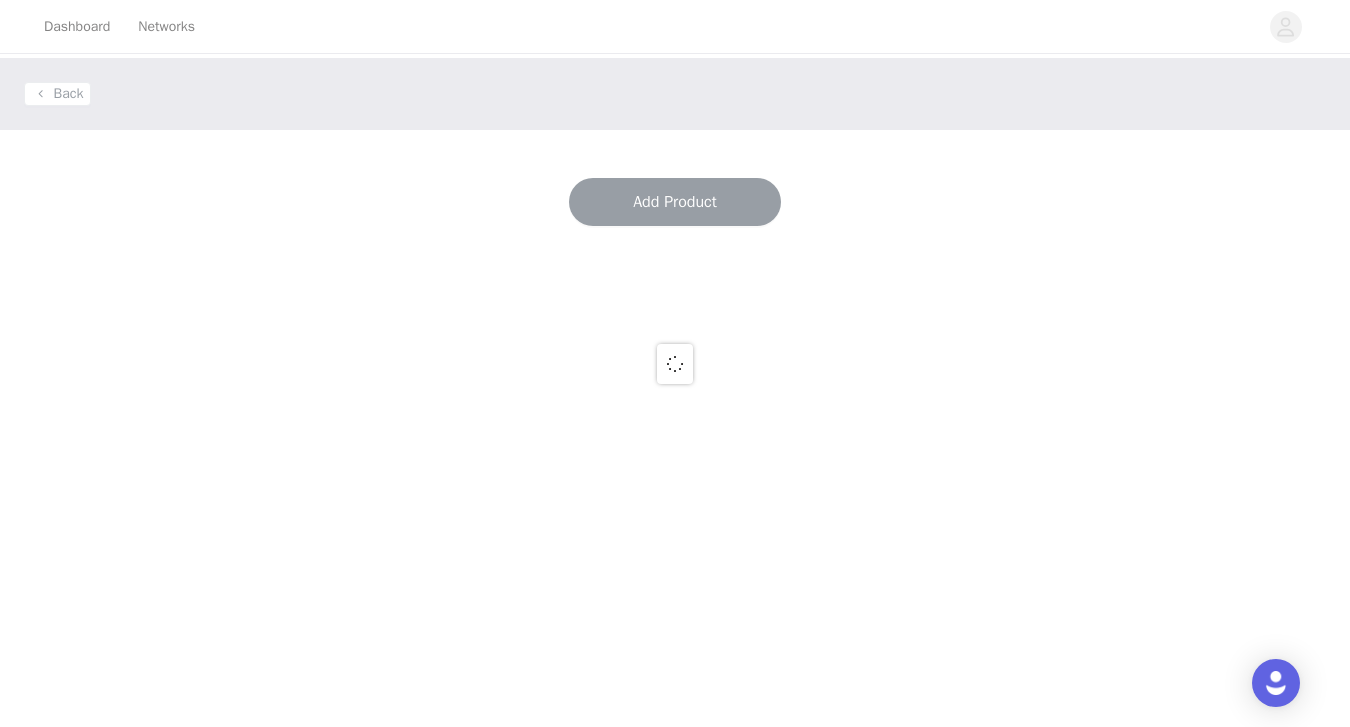scroll, scrollTop: 0, scrollLeft: 0, axis: both 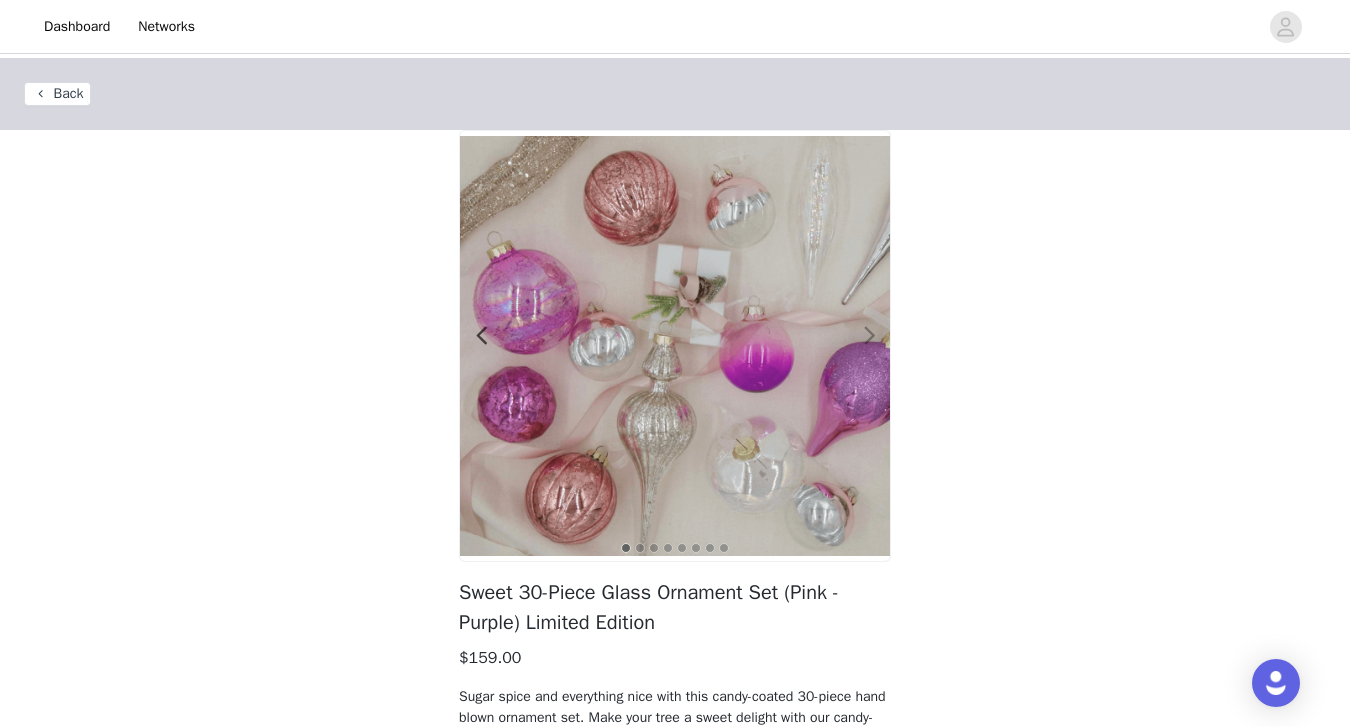 click at bounding box center (869, 336) 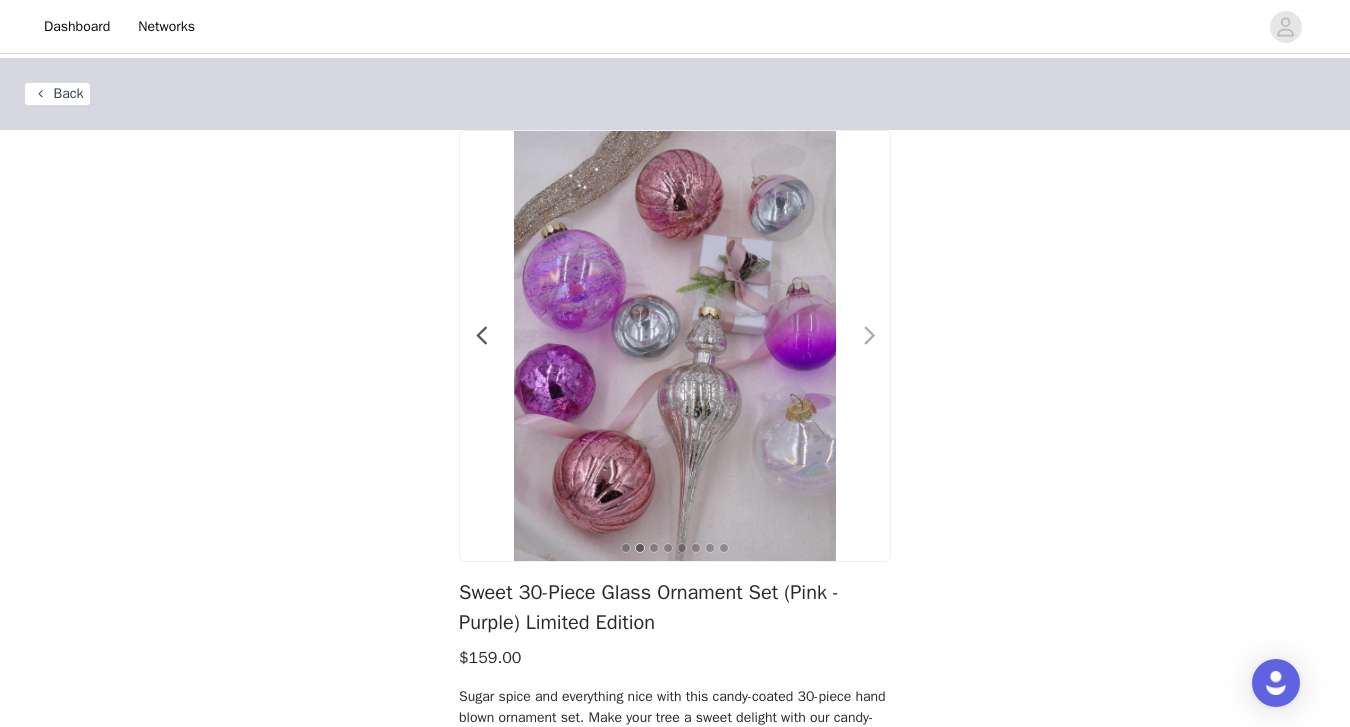 click at bounding box center [869, 336] 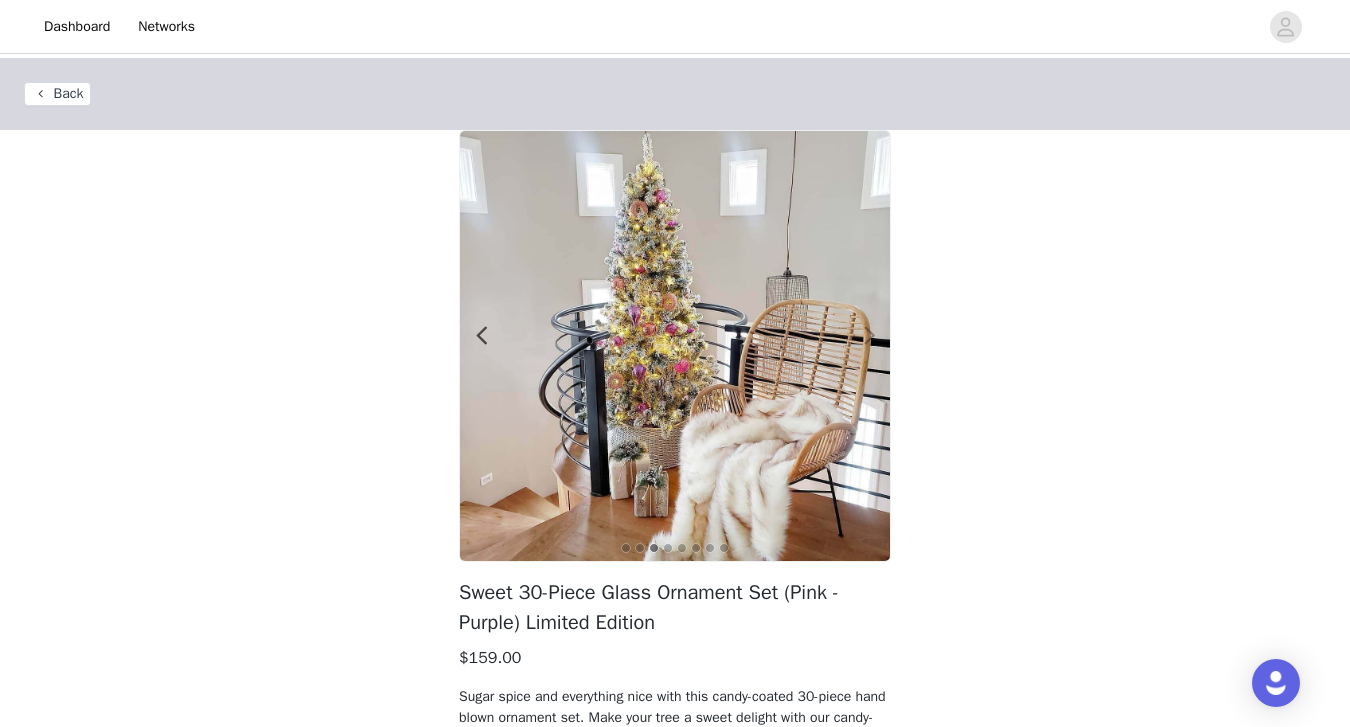click at bounding box center (869, 336) 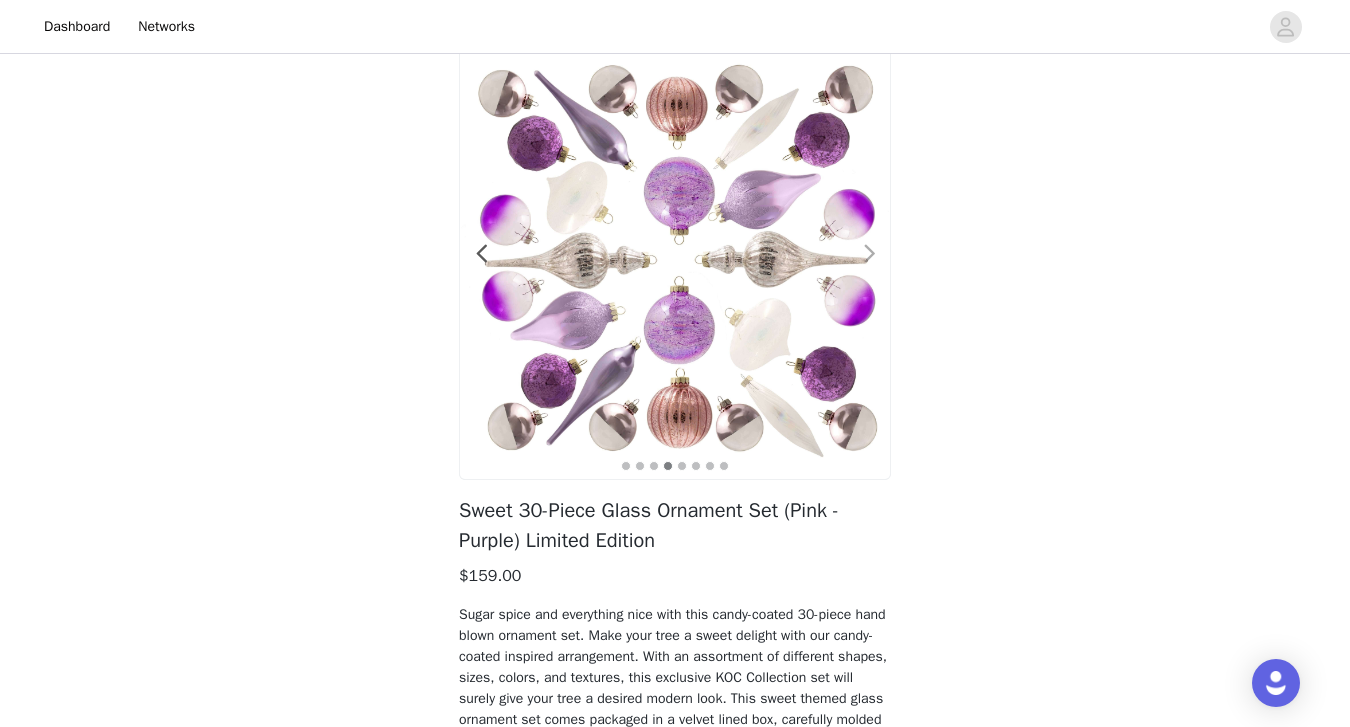 scroll, scrollTop: 81, scrollLeft: 0, axis: vertical 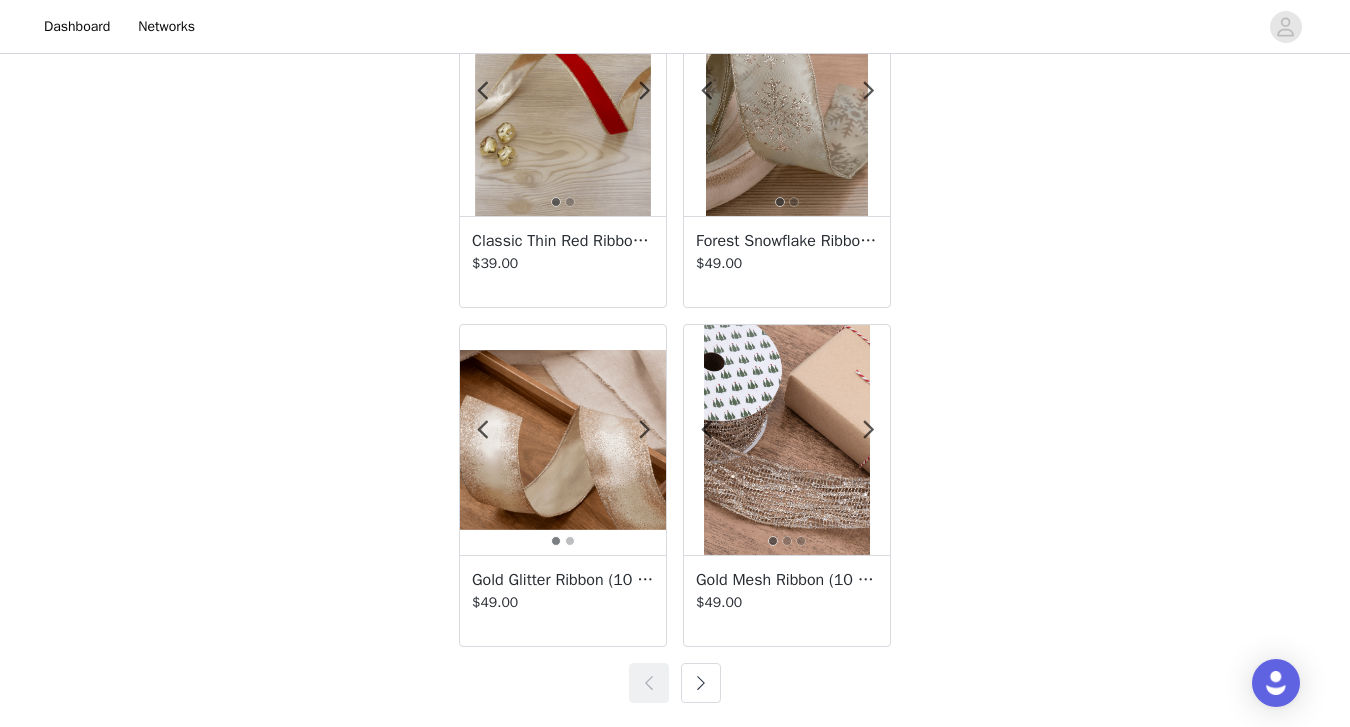 click at bounding box center [701, 683] 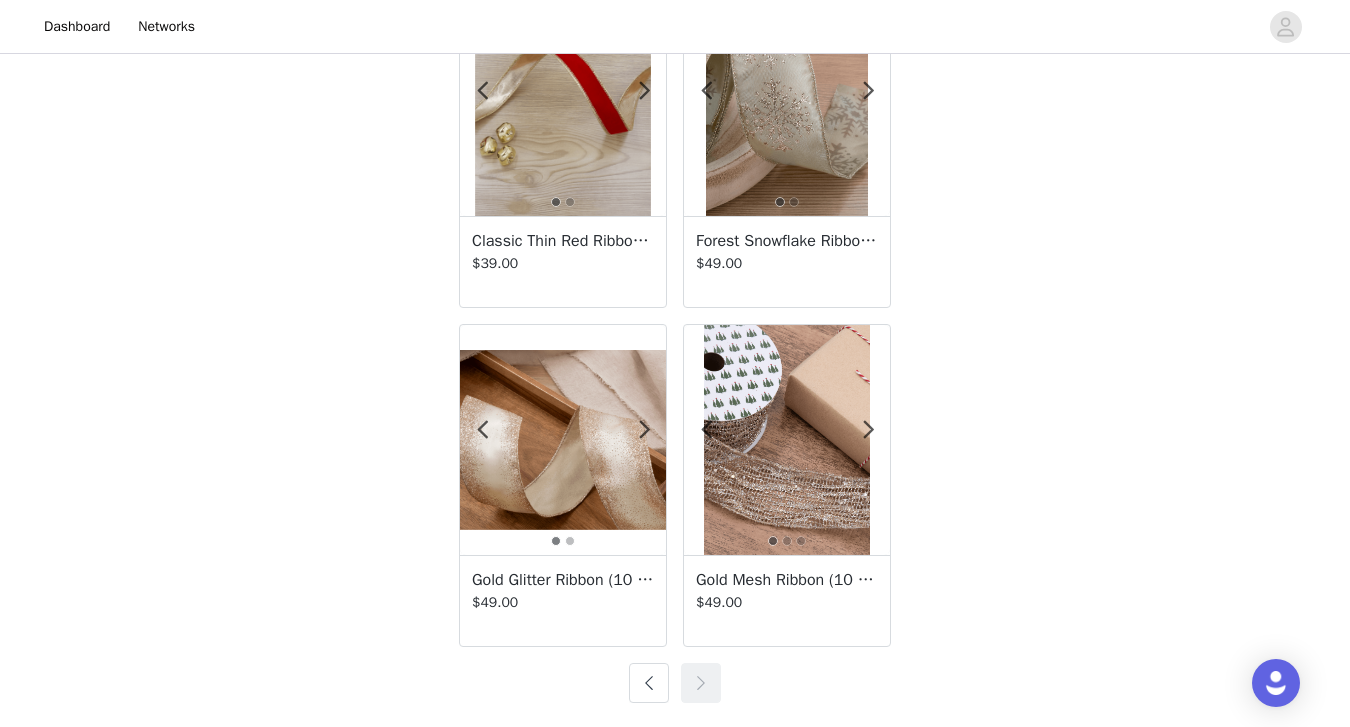 scroll, scrollTop: 1840, scrollLeft: 0, axis: vertical 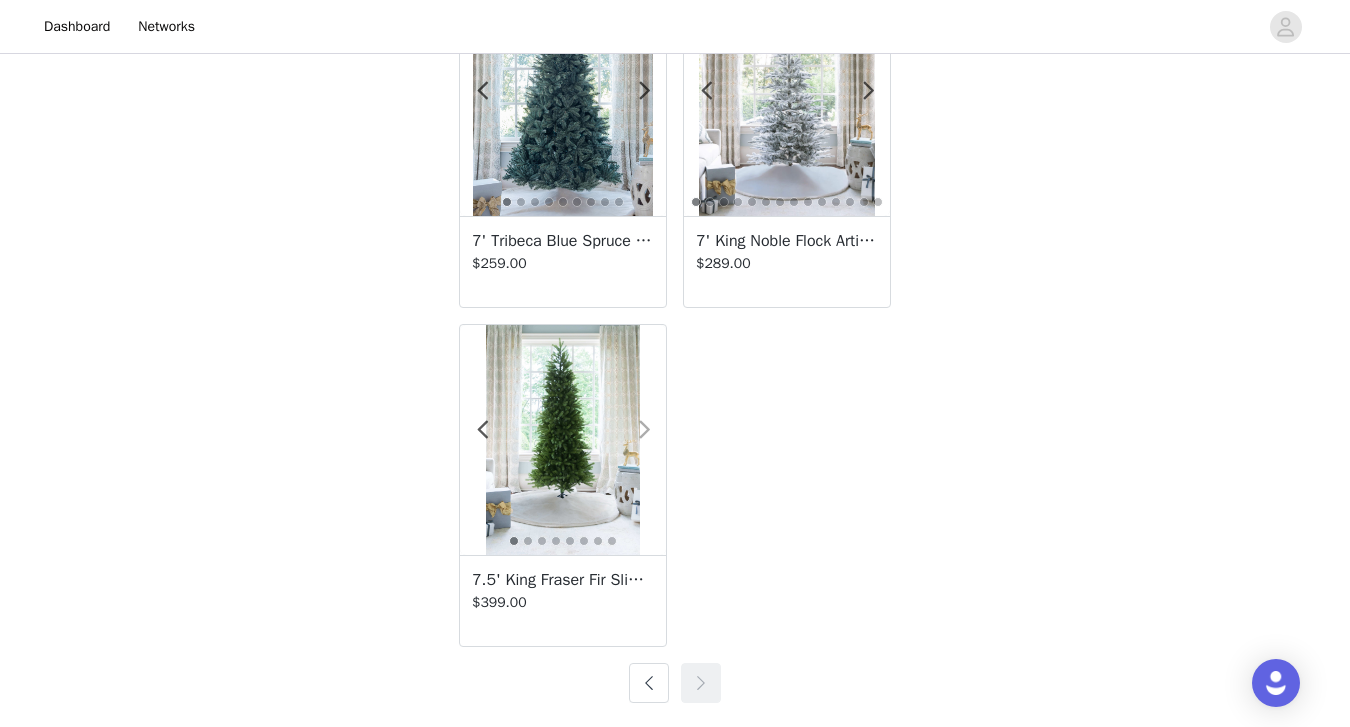 click at bounding box center (644, 430) 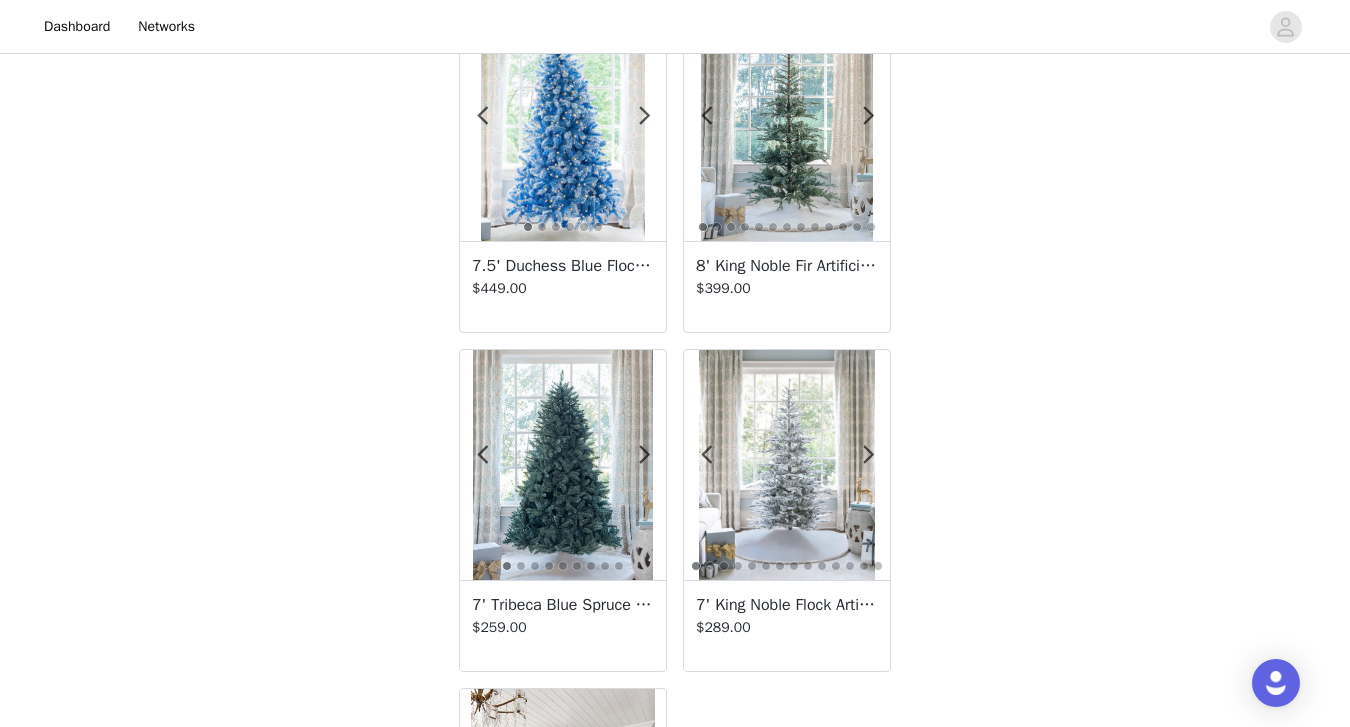 scroll, scrollTop: 1472, scrollLeft: 0, axis: vertical 